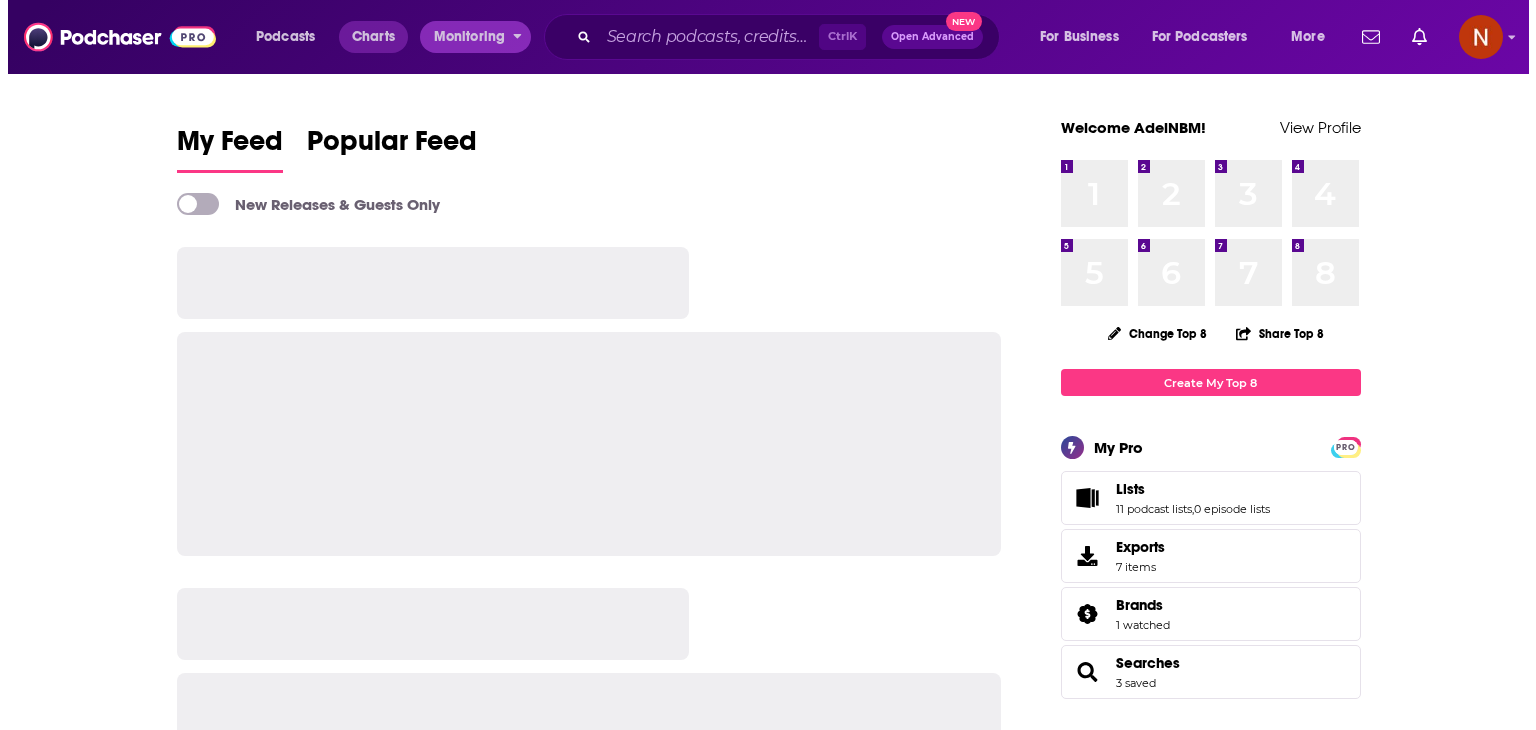 scroll, scrollTop: 0, scrollLeft: 0, axis: both 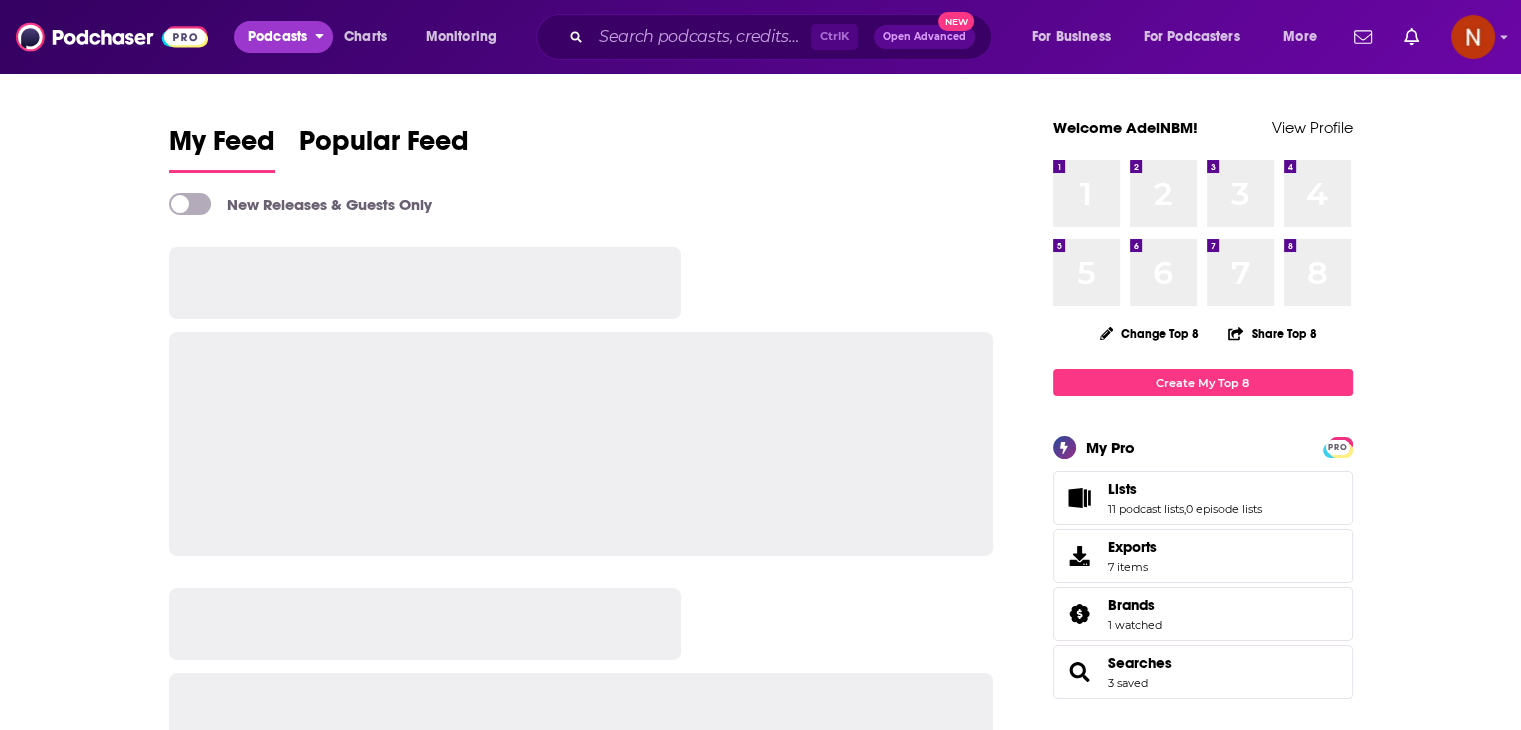 click on "Podcasts" at bounding box center [277, 37] 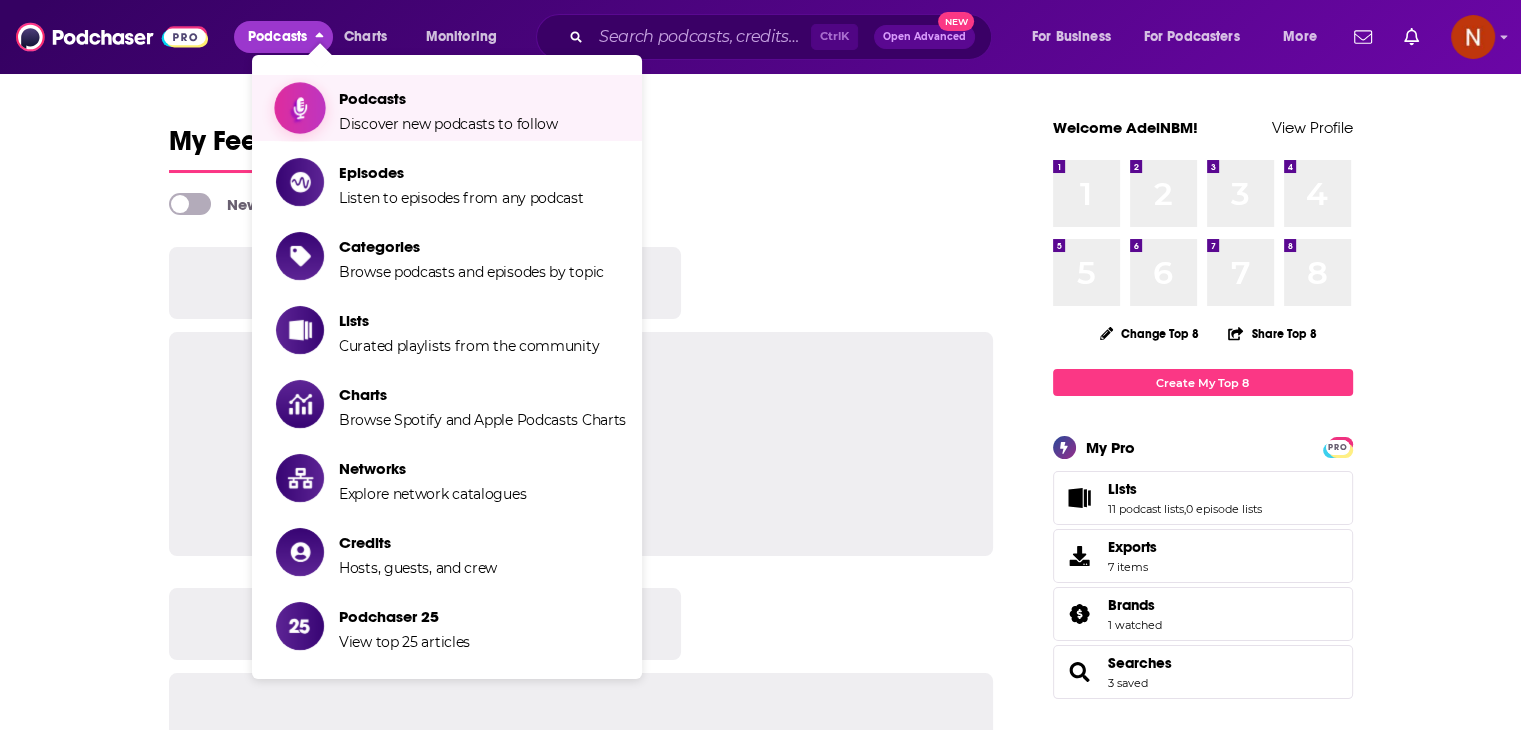 click on "Podcasts" at bounding box center (448, 98) 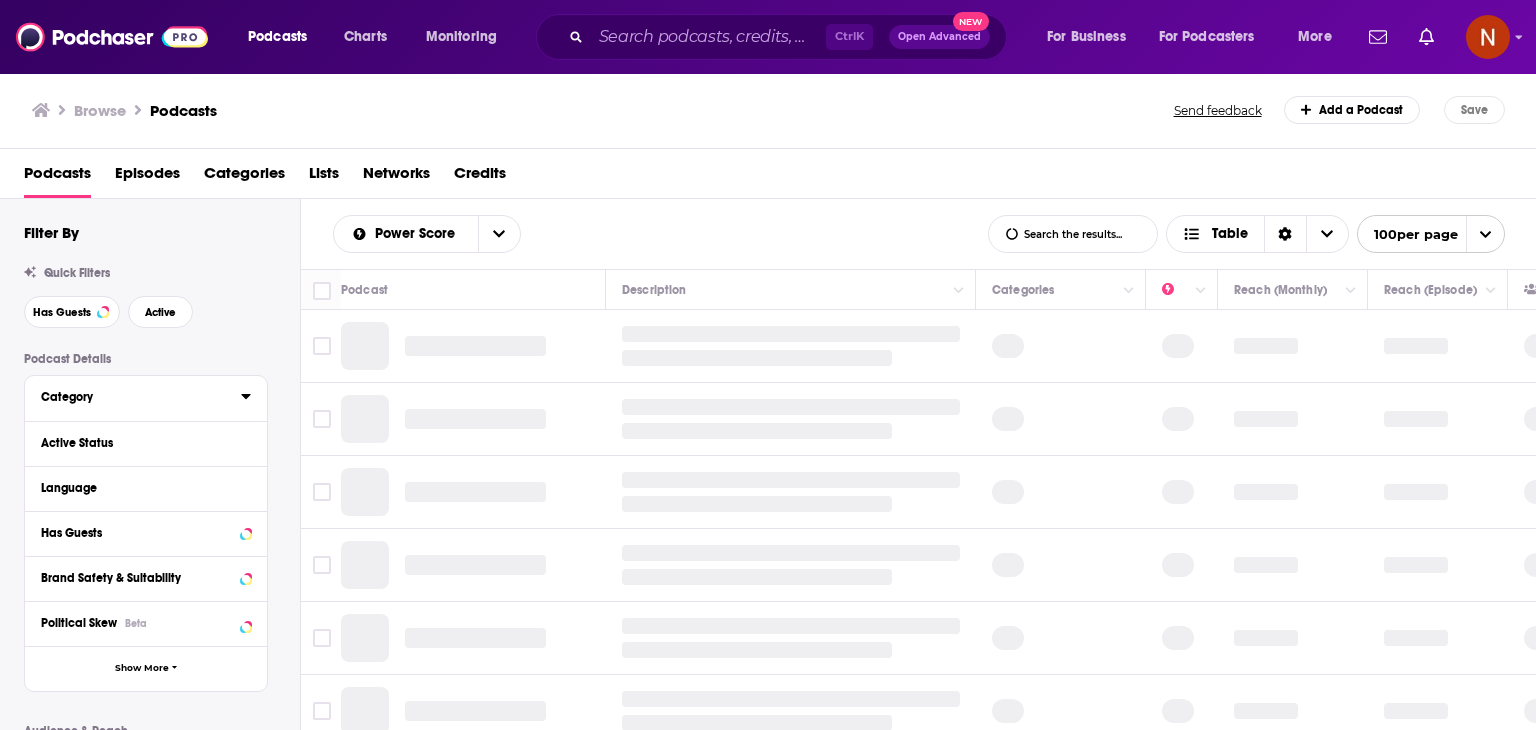 click on "Category" at bounding box center (134, 397) 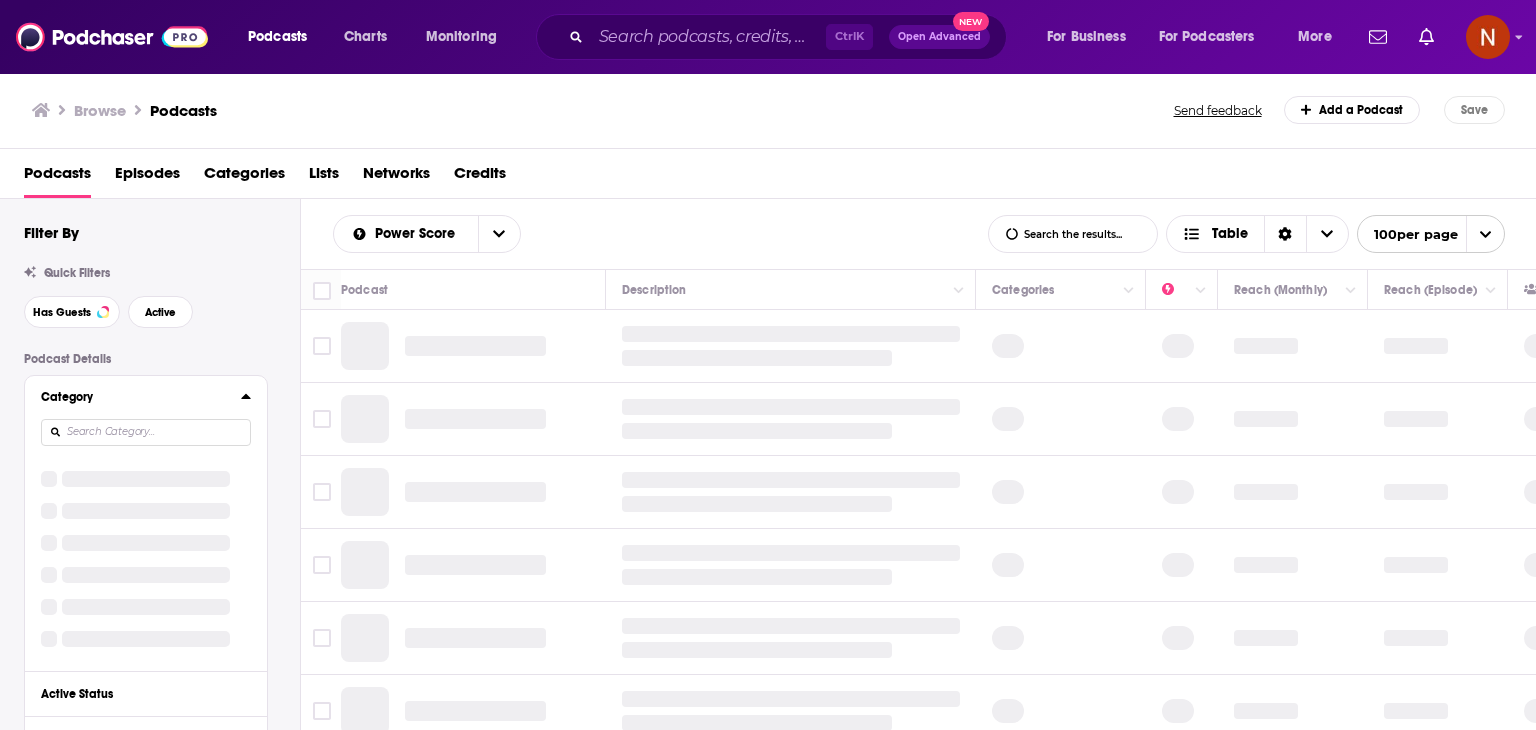 click on "Category" at bounding box center (134, 397) 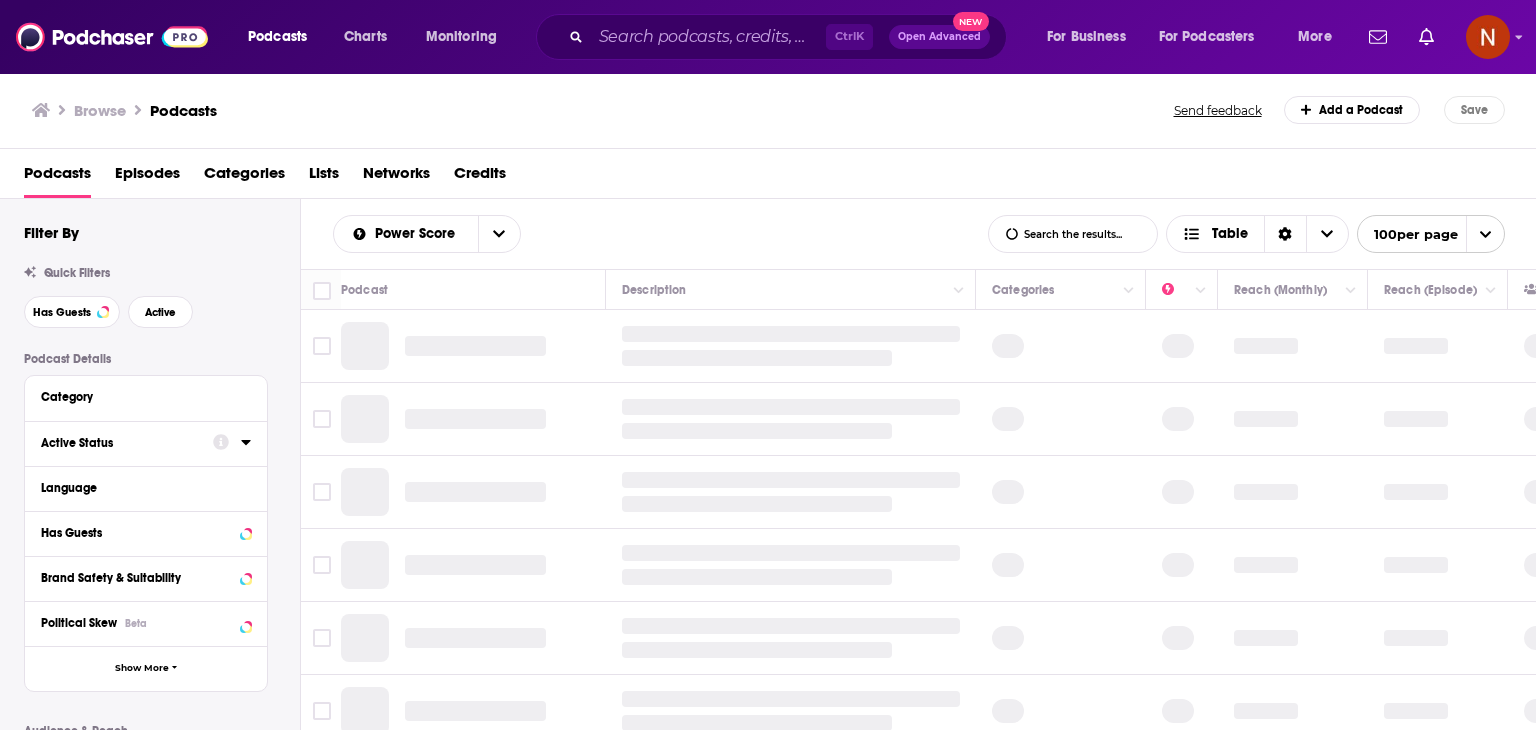 click on "Active Status" at bounding box center (120, 443) 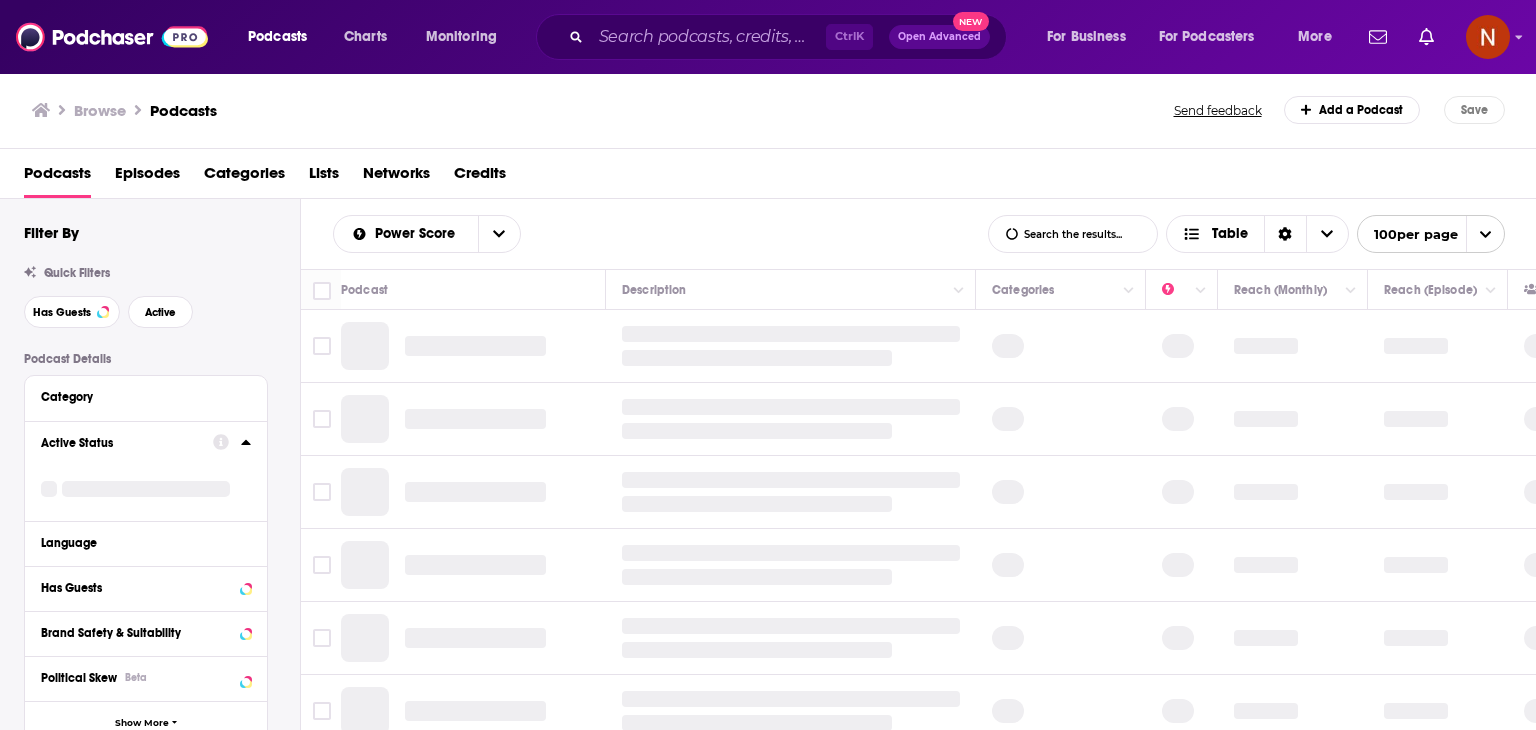 click on "Active Status" at bounding box center (120, 443) 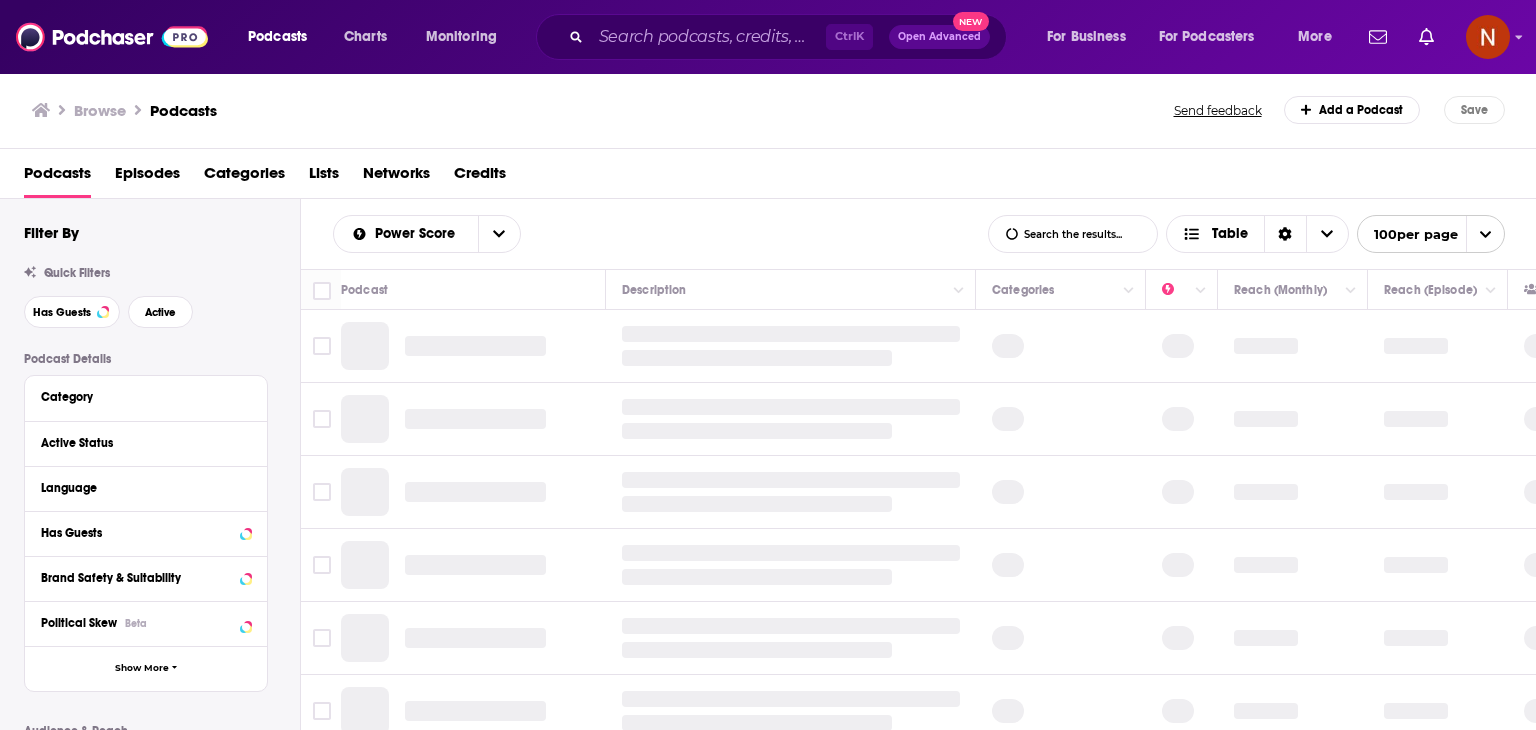 click on "Quick Filters Has Guests Active" at bounding box center [162, 297] 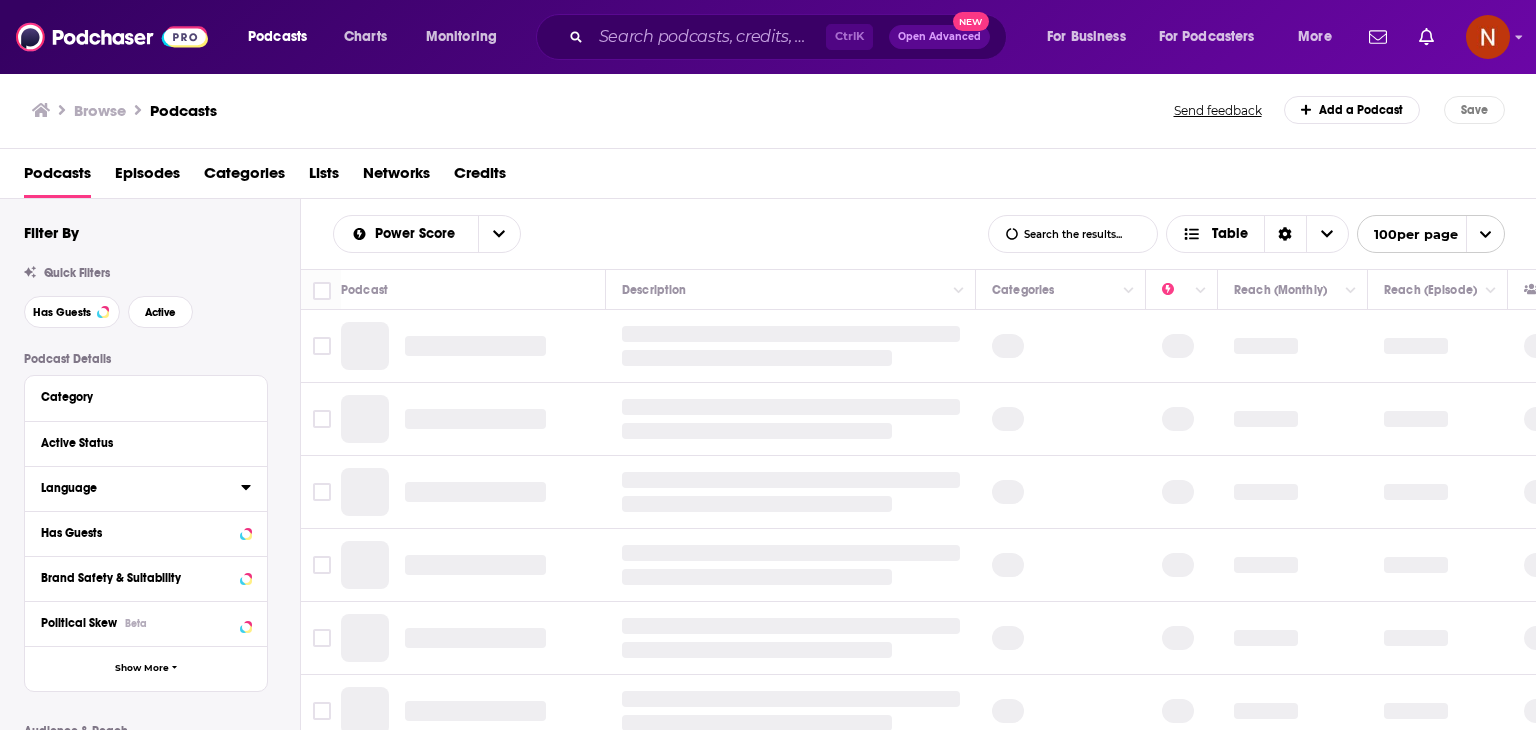click on "Language" at bounding box center [134, 488] 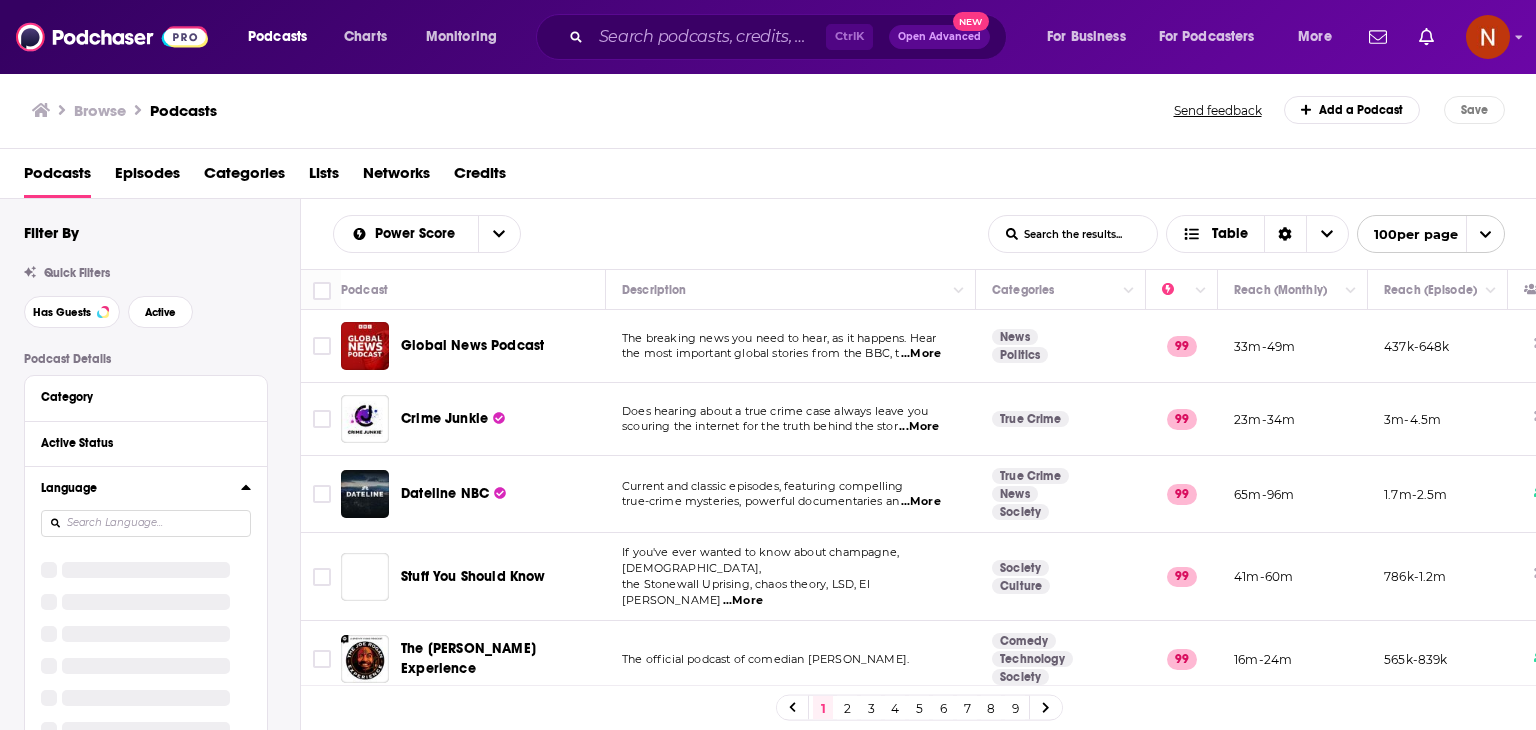 click at bounding box center (146, 523) 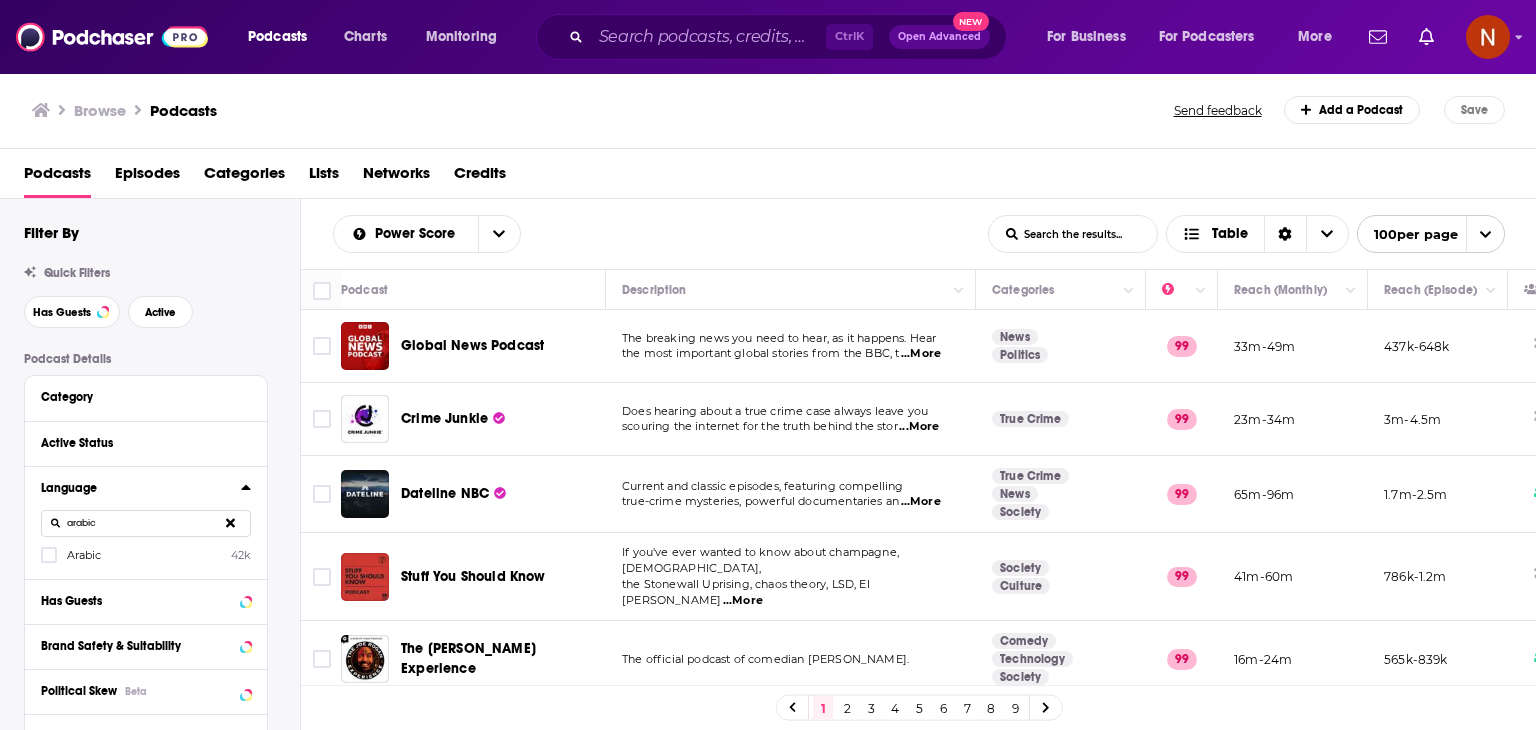 type on "arabic" 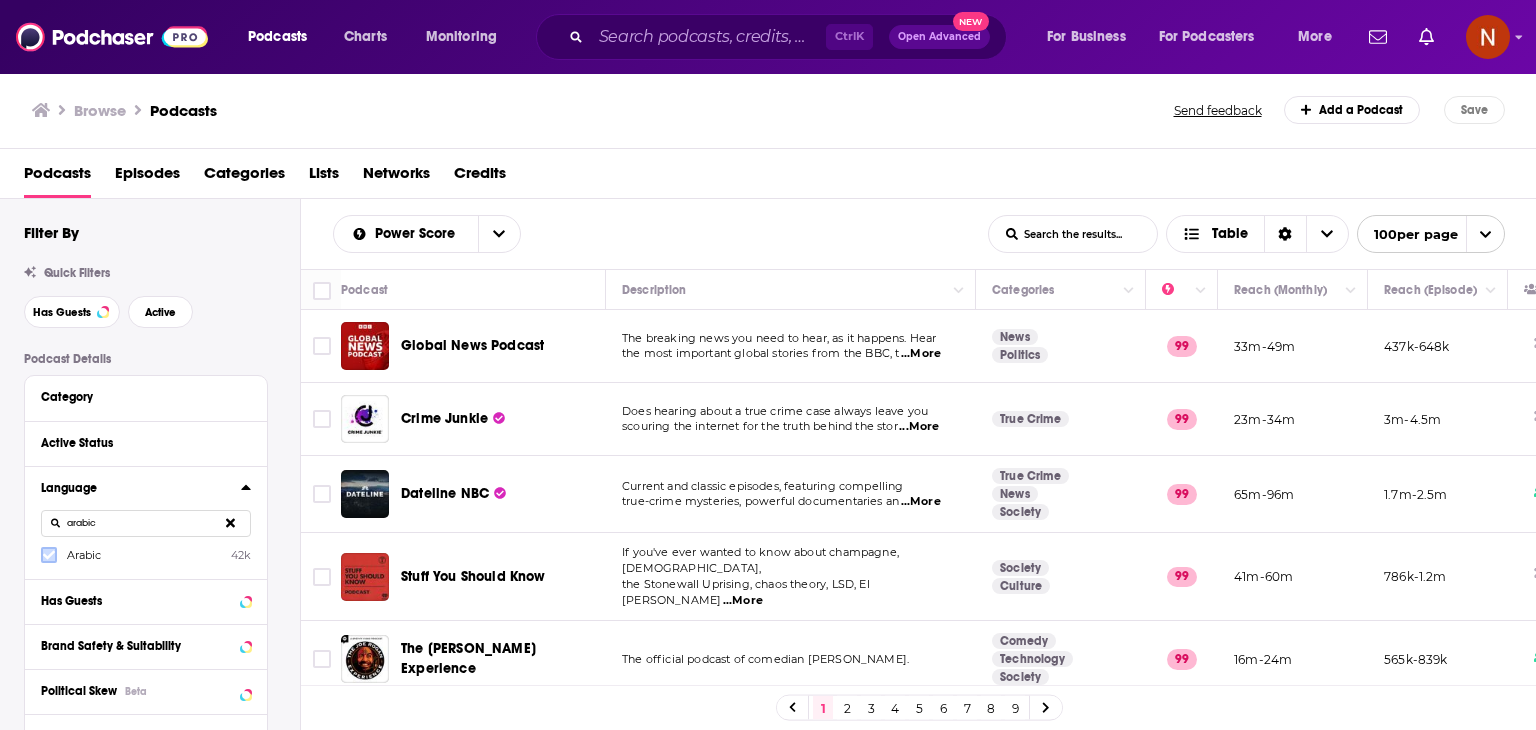 click at bounding box center (49, 555) 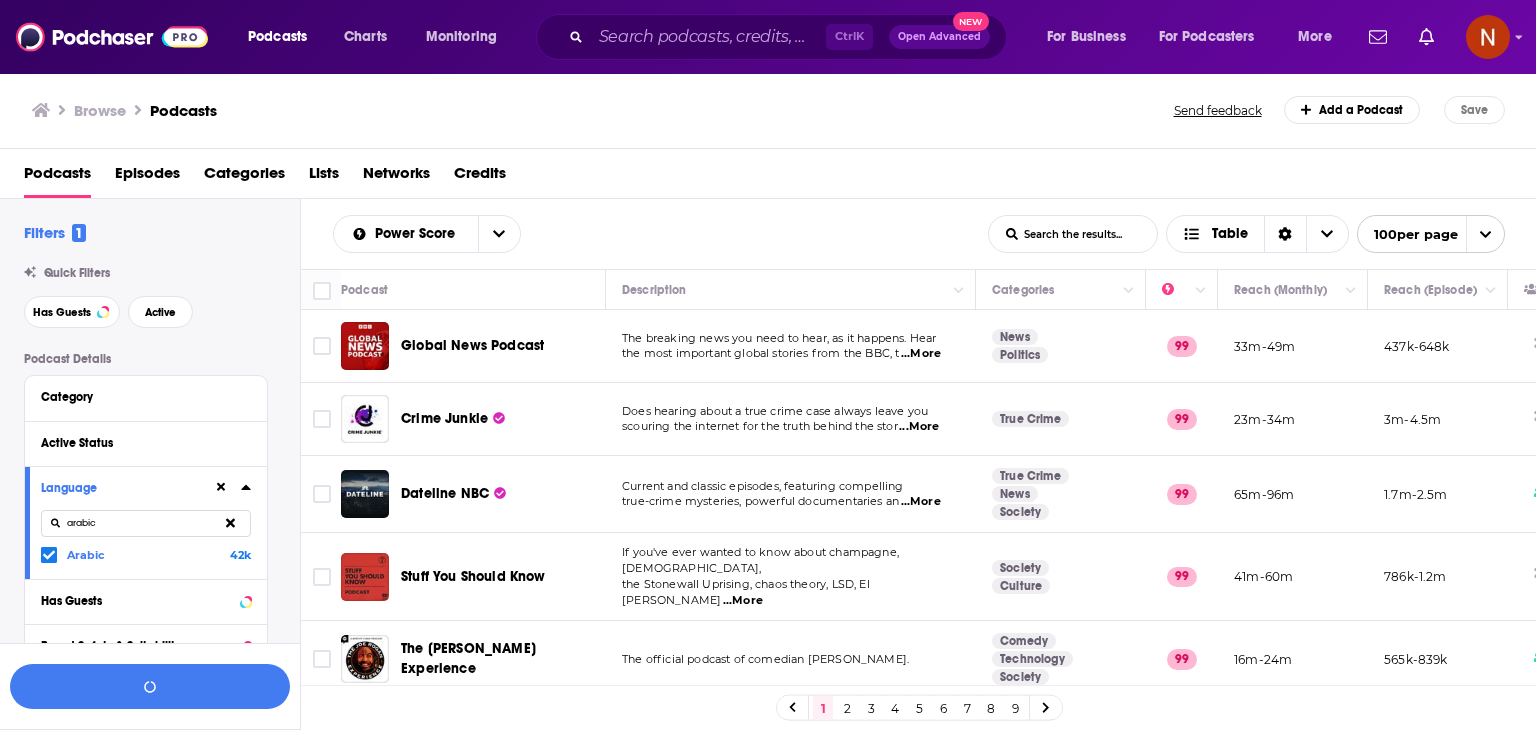 click on "Language arabic Arabic 42k" at bounding box center [146, 522] 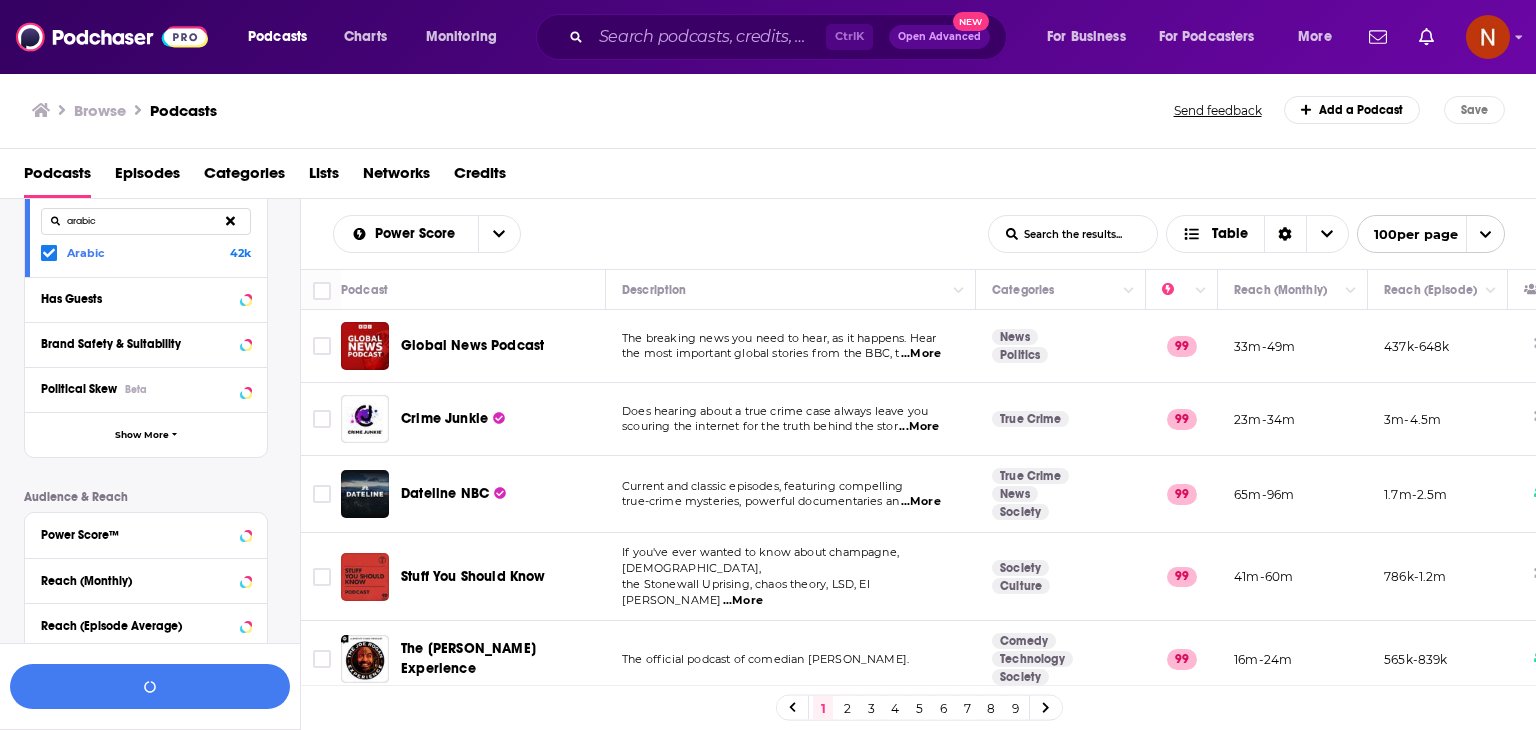 scroll, scrollTop: 303, scrollLeft: 0, axis: vertical 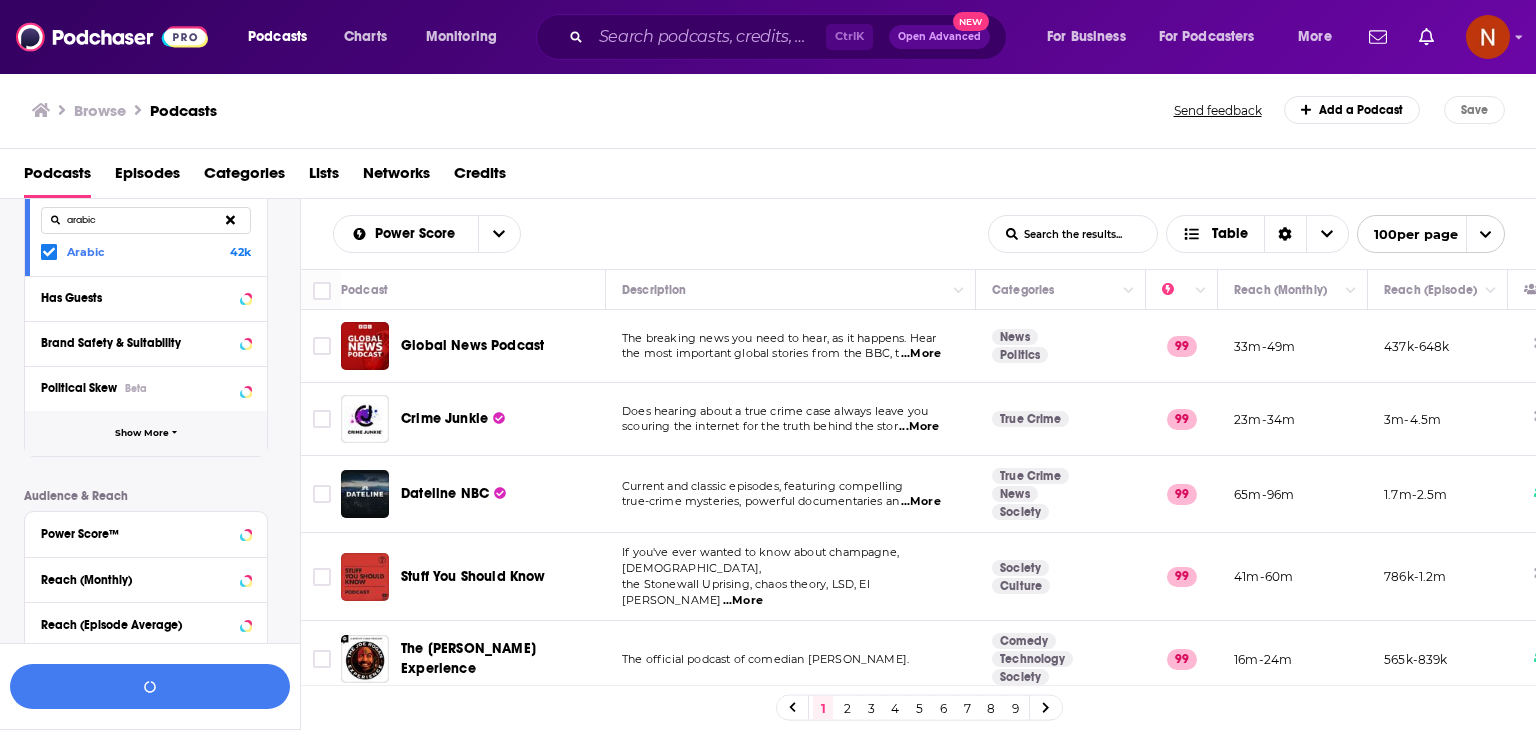 click on "Show More" at bounding box center [146, 433] 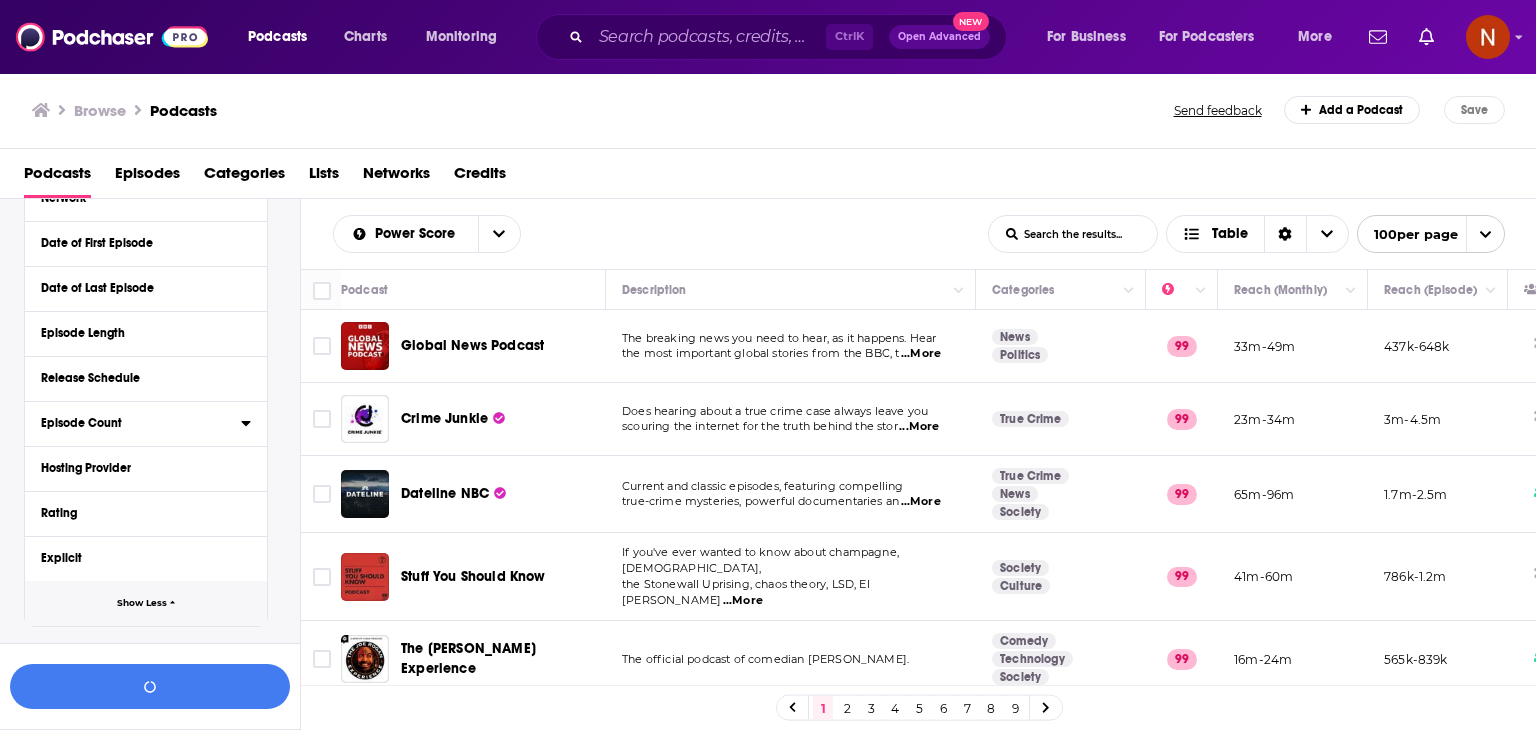 scroll, scrollTop: 539, scrollLeft: 0, axis: vertical 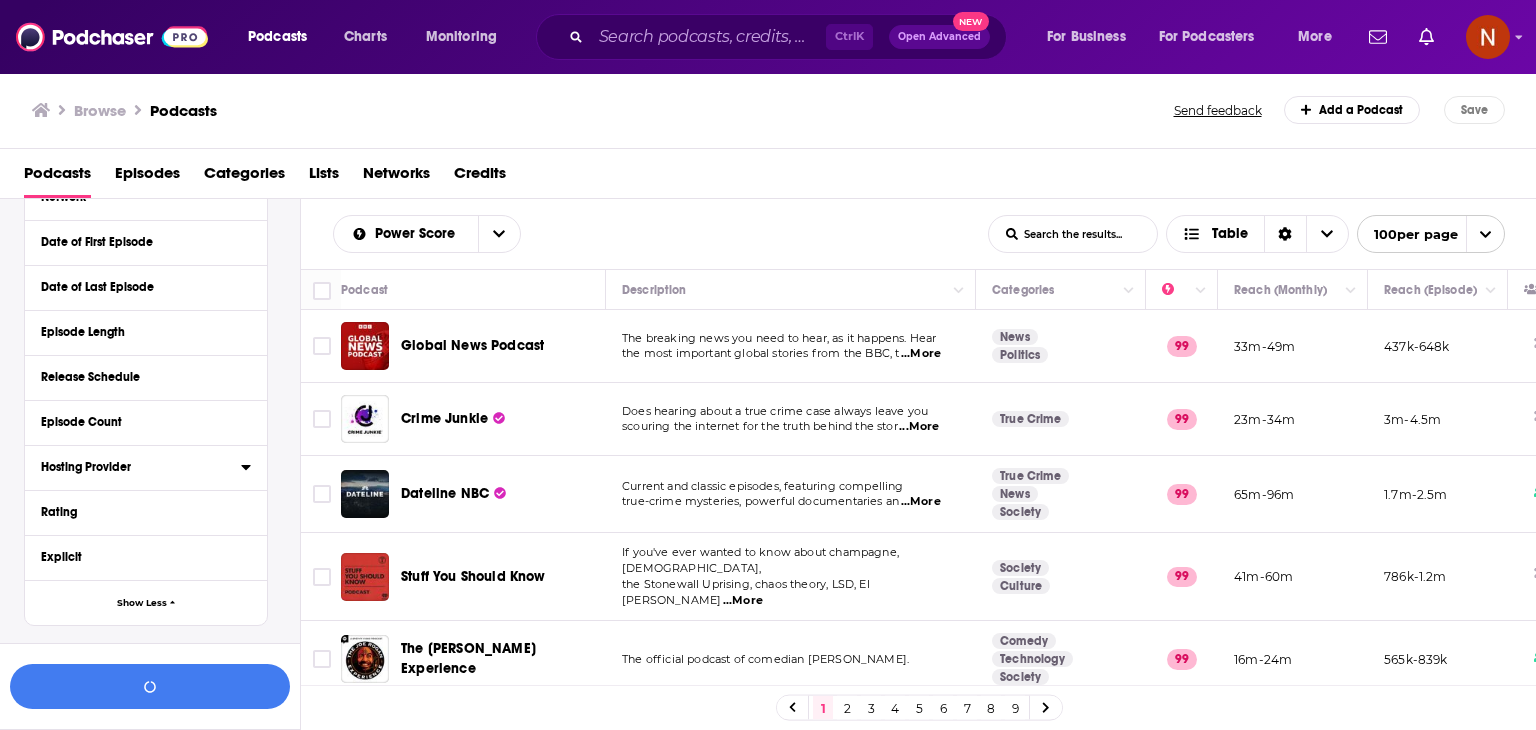 click on "Hosting Provider" at bounding box center (134, 467) 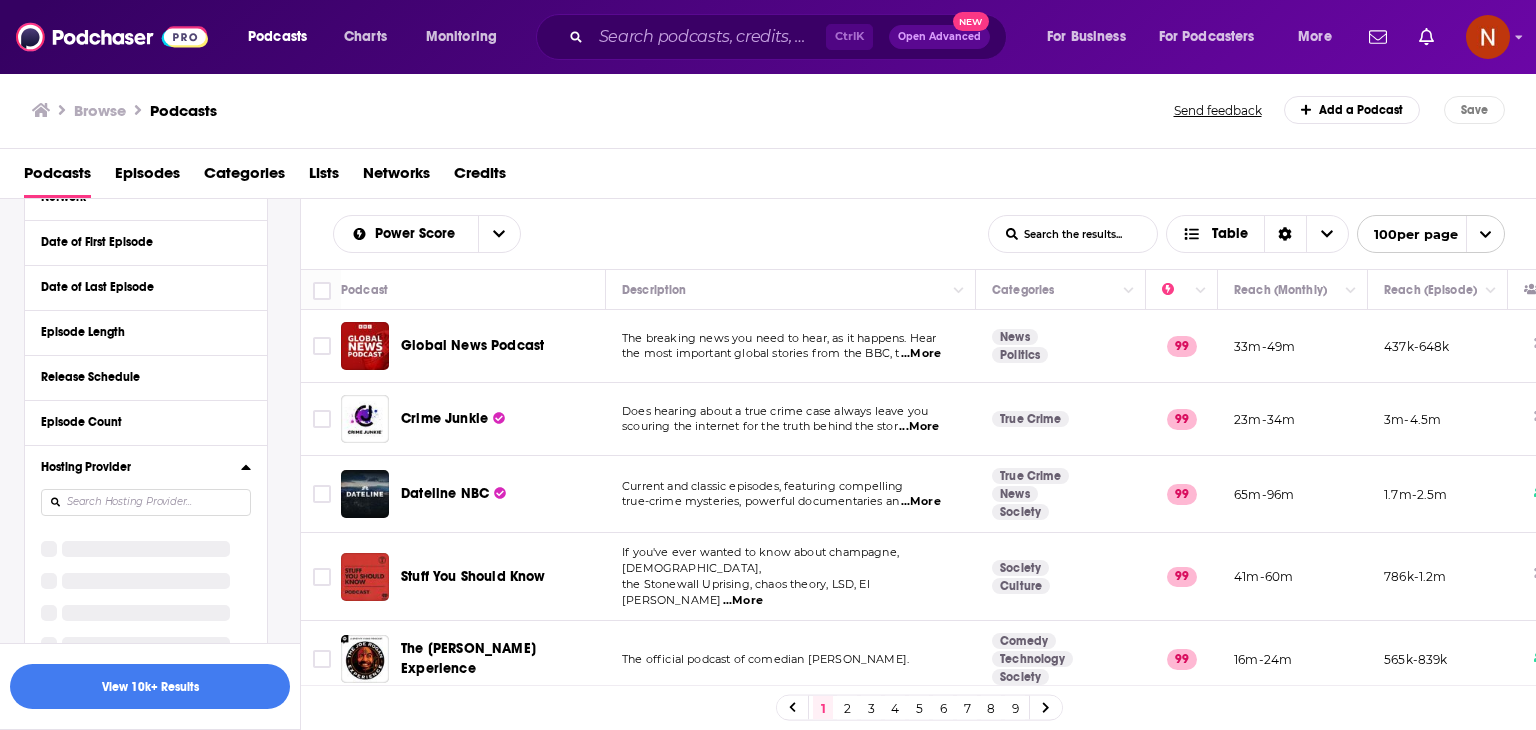 click on "Hosting Provider" at bounding box center (134, 467) 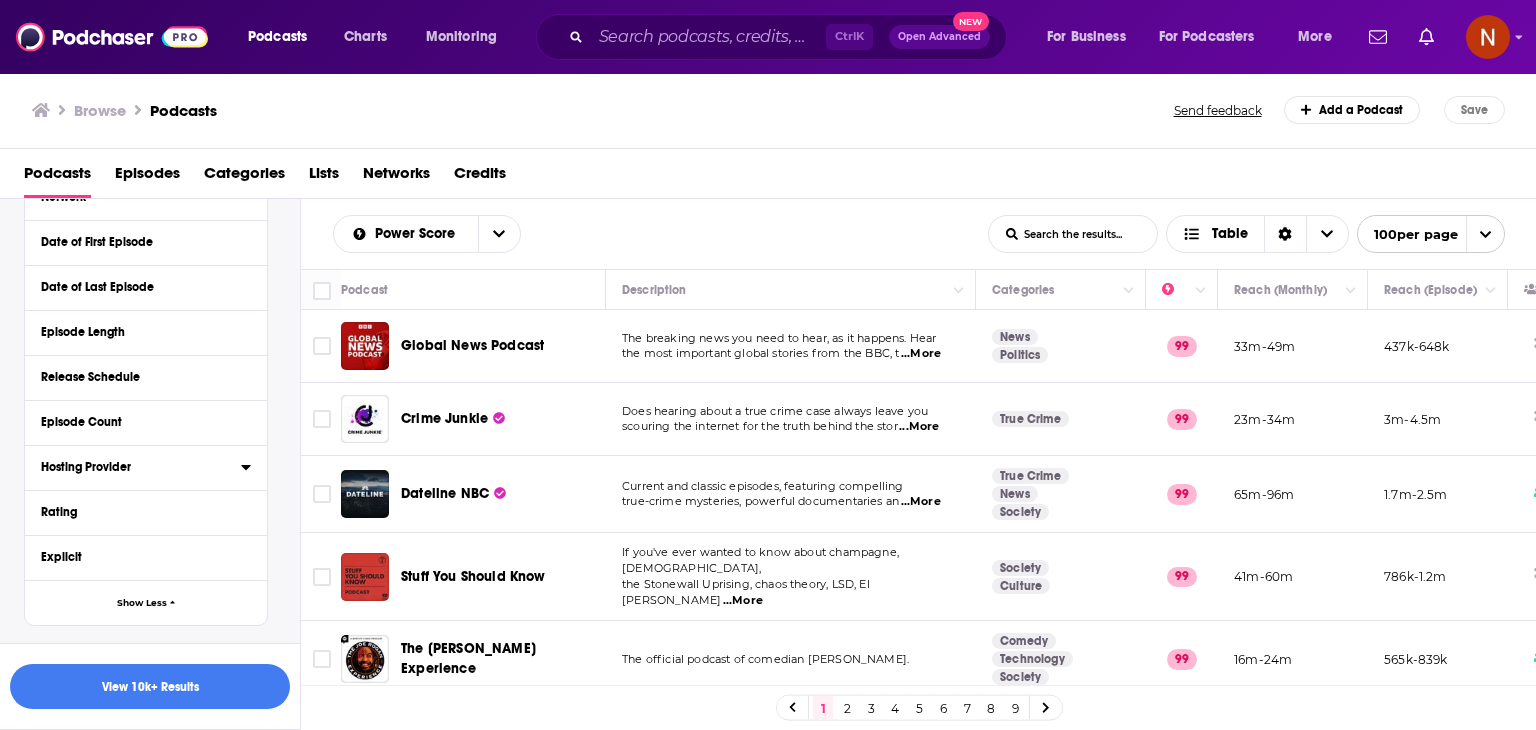 click on "Hosting Provider" at bounding box center (134, 467) 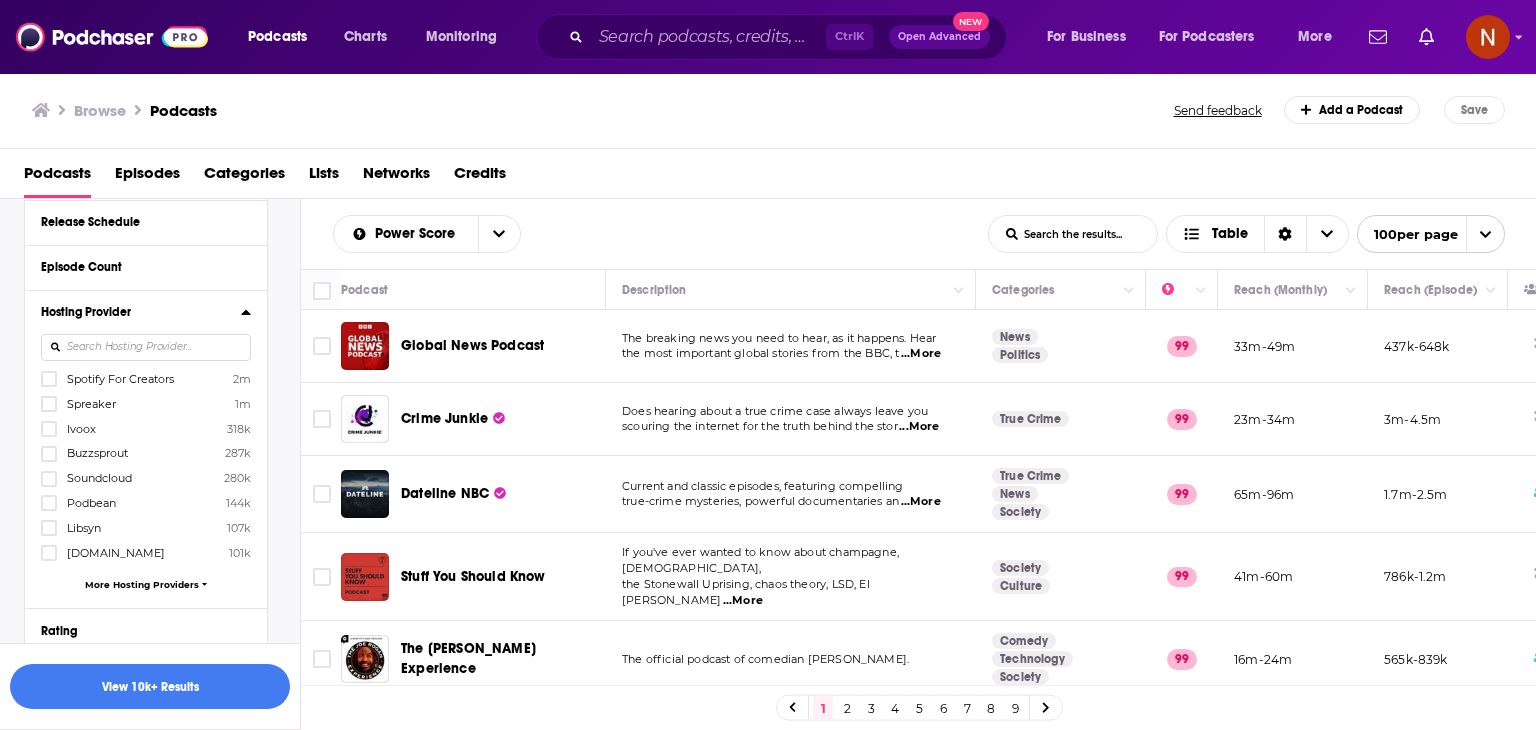 scroll, scrollTop: 702, scrollLeft: 0, axis: vertical 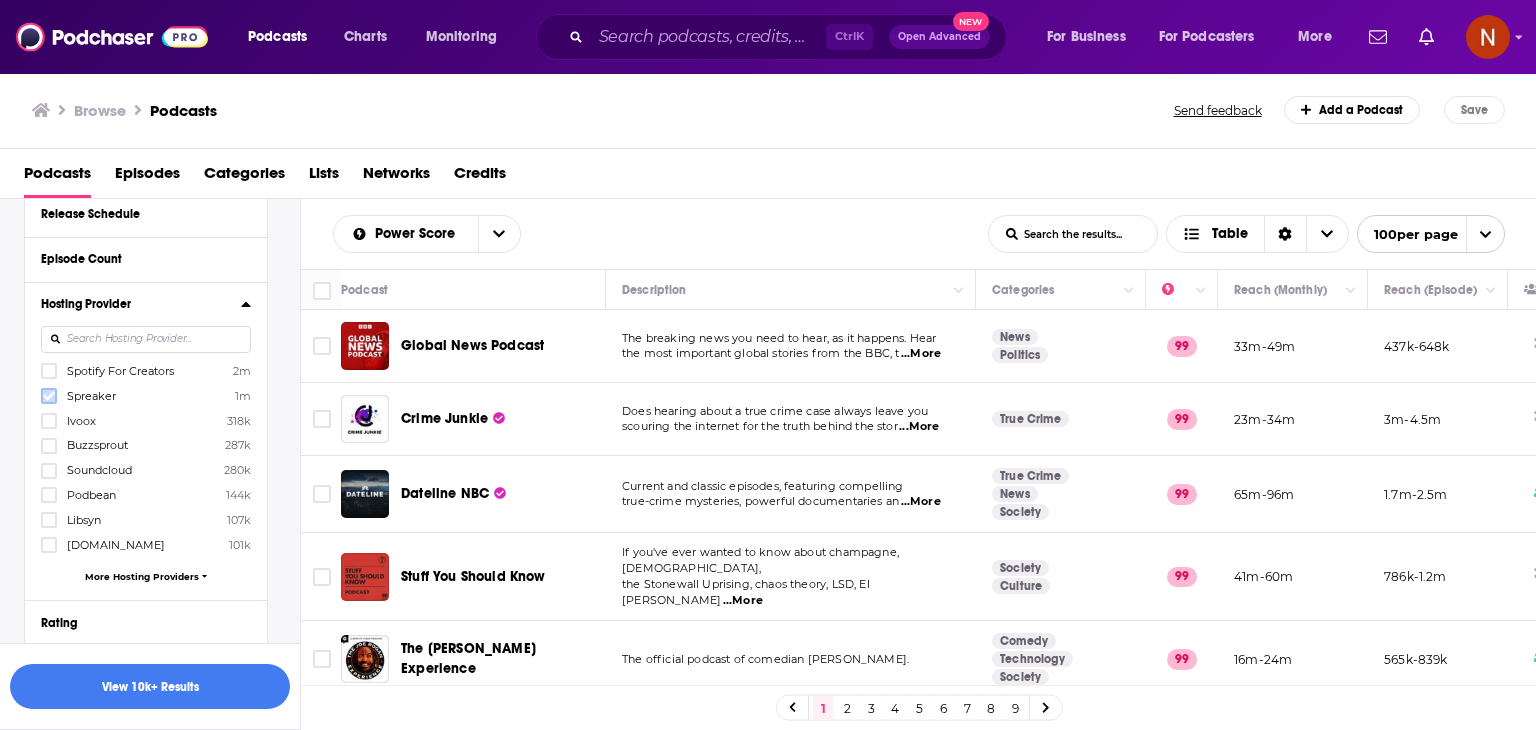 click at bounding box center [49, 396] 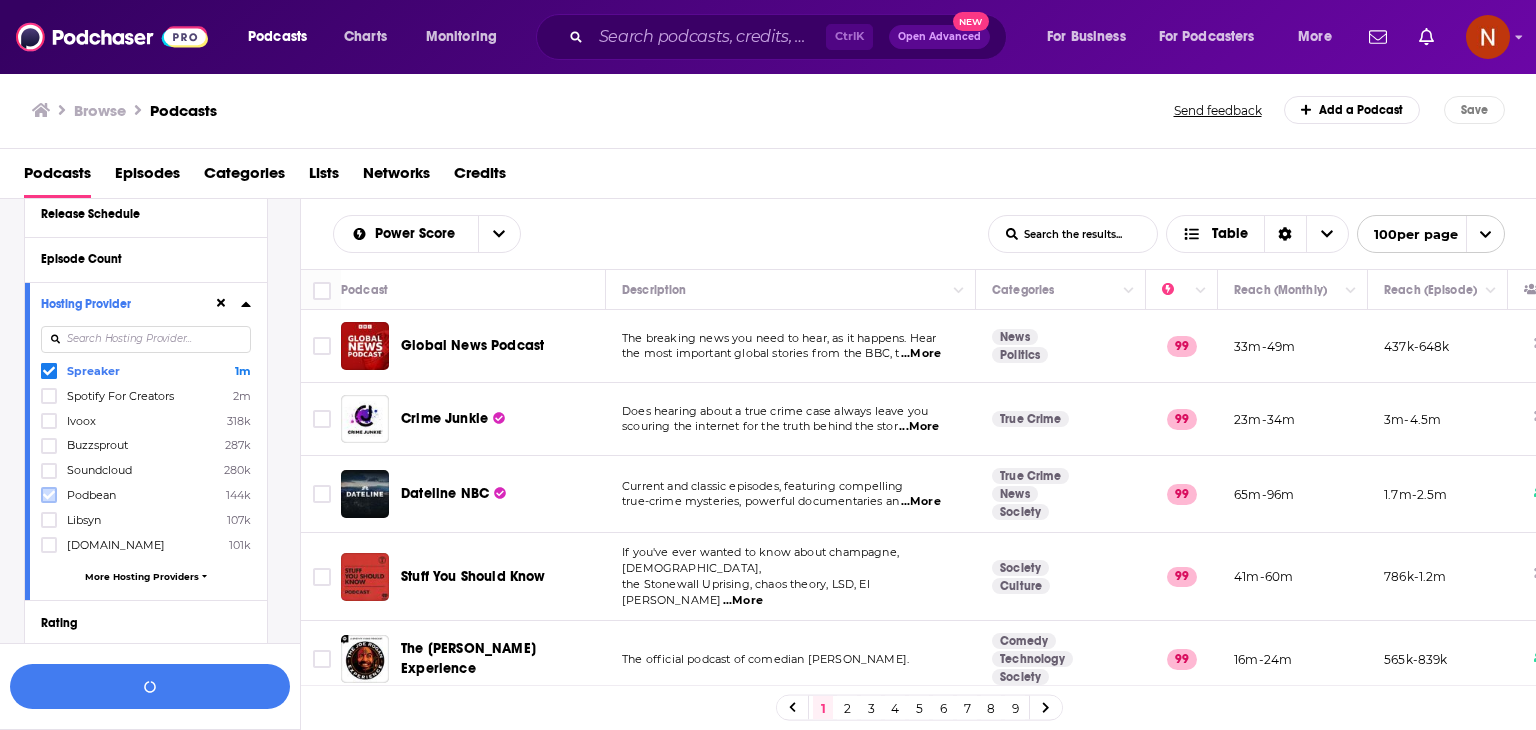 click 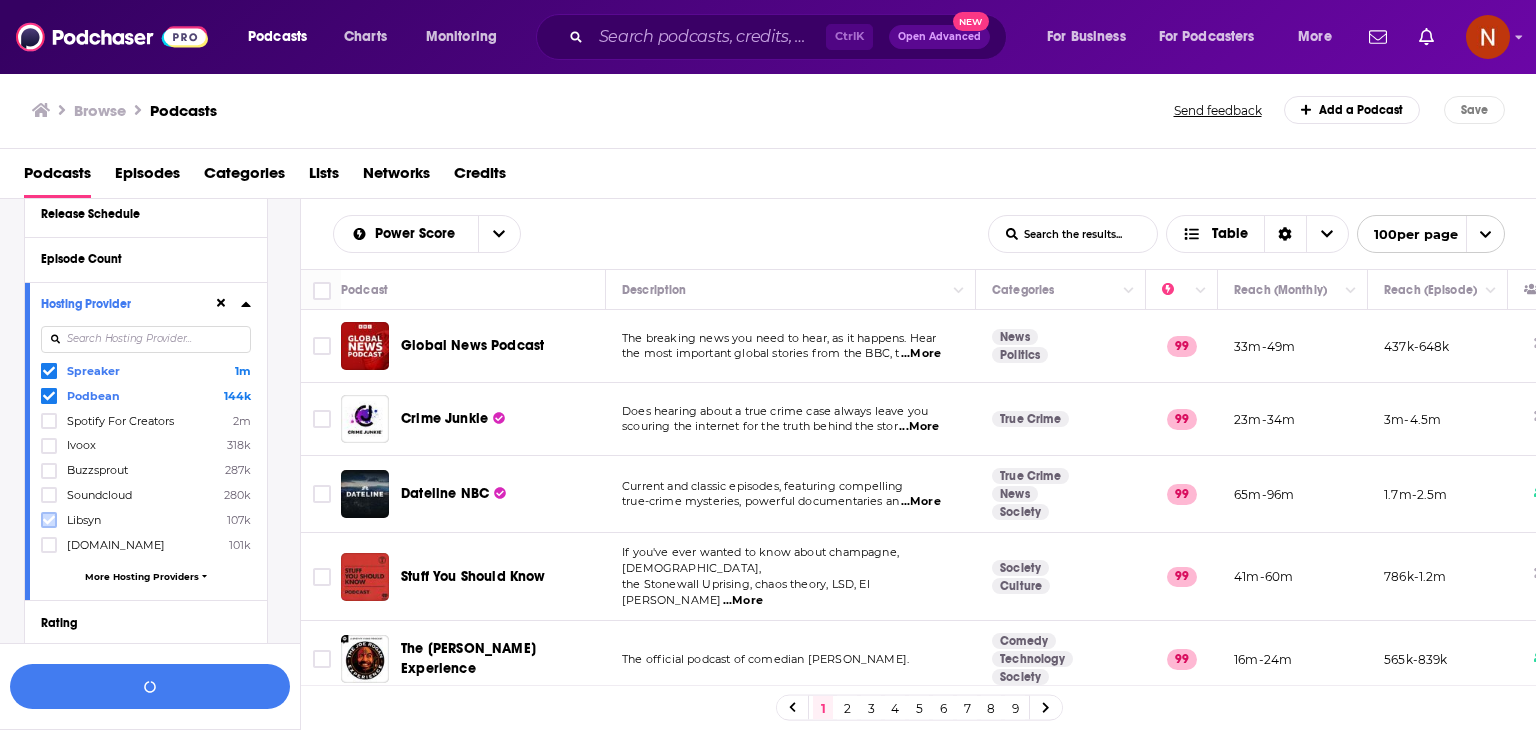 click 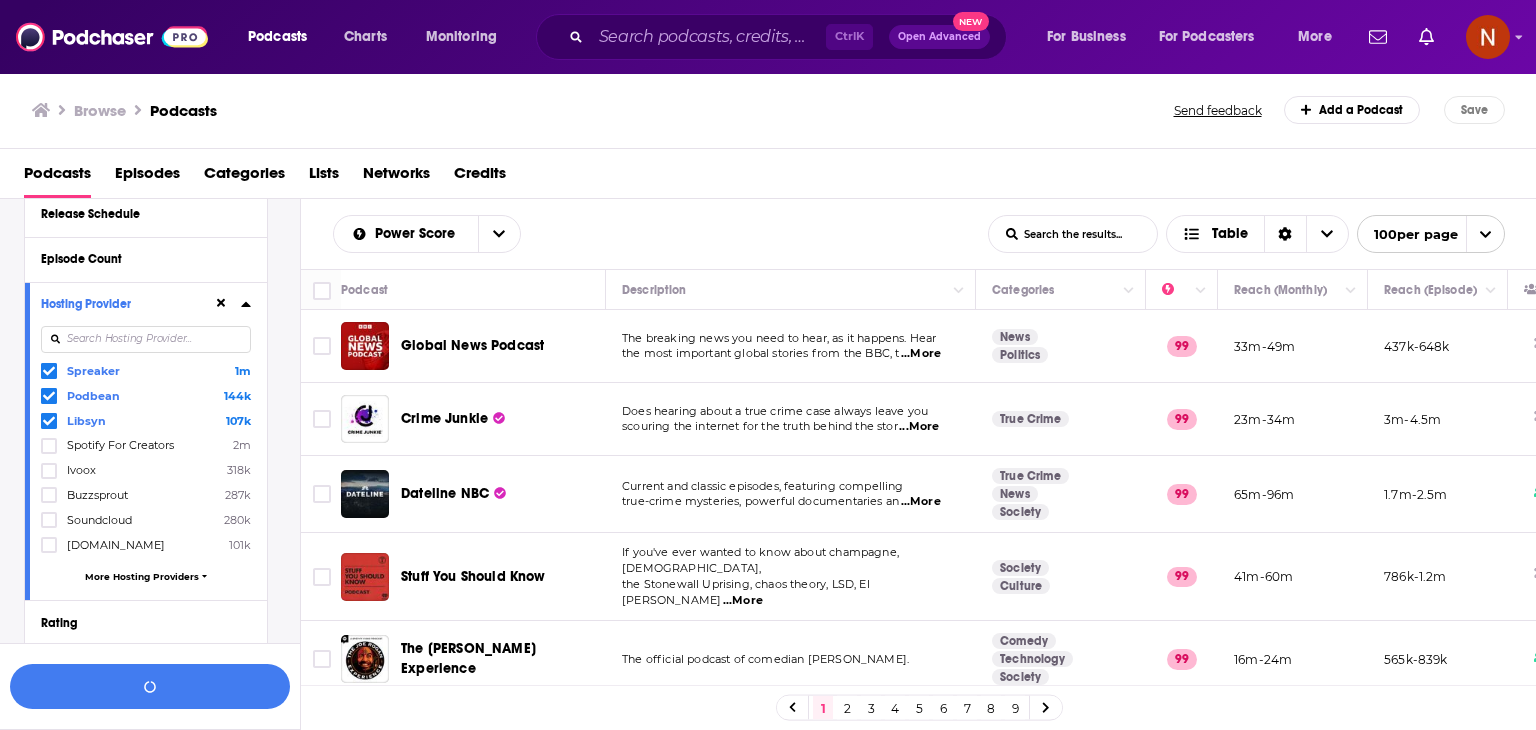 click on "More Hosting Providers" at bounding box center [142, 576] 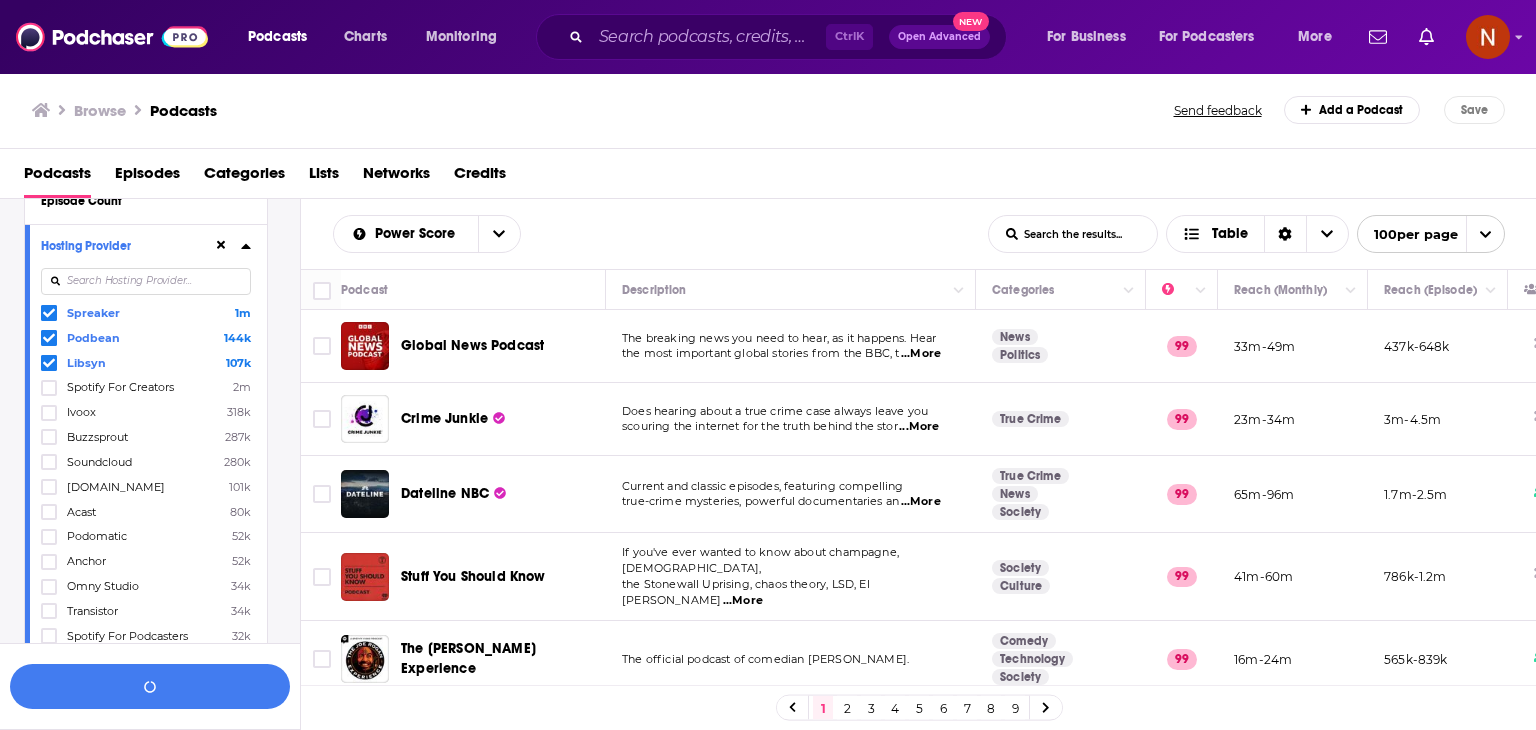 scroll, scrollTop: 770, scrollLeft: 0, axis: vertical 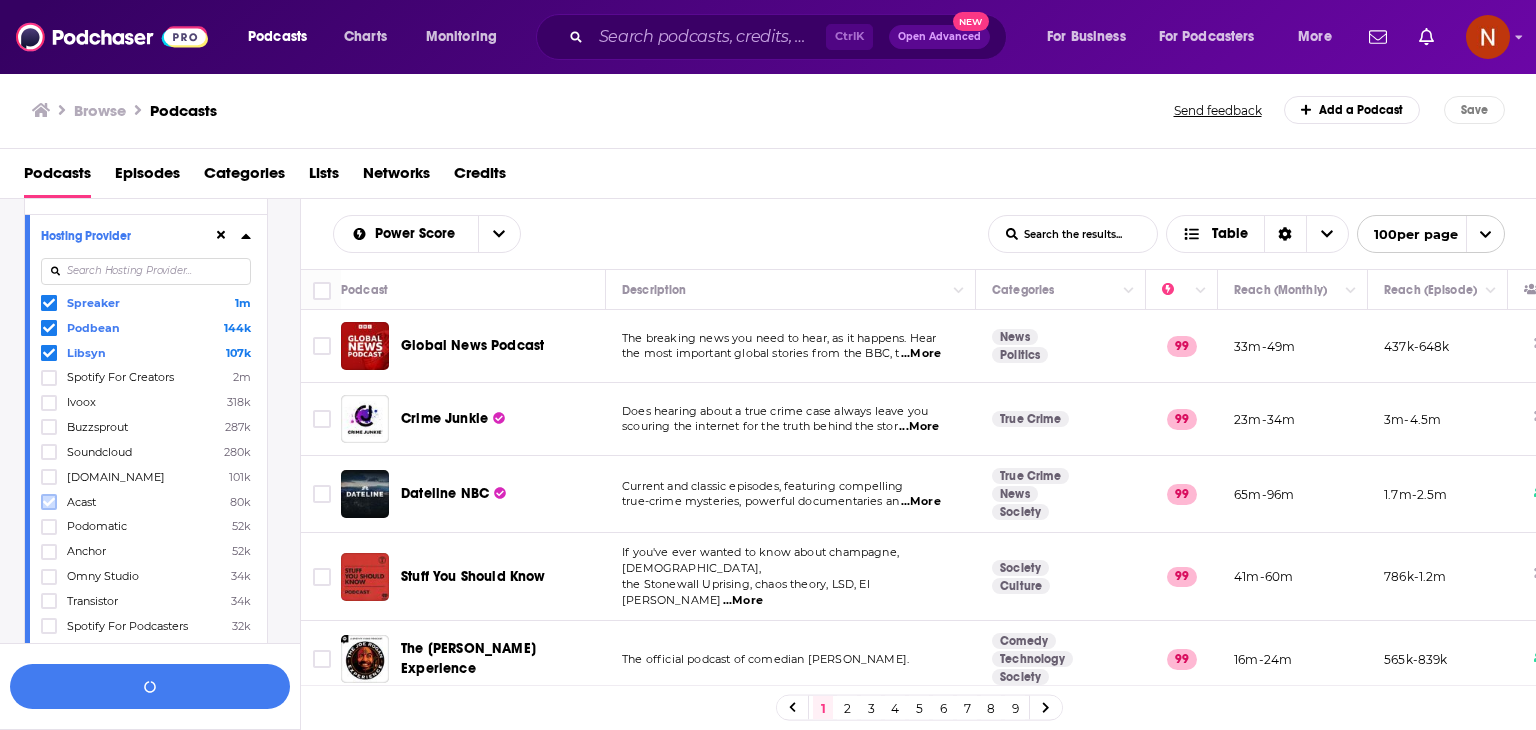 click 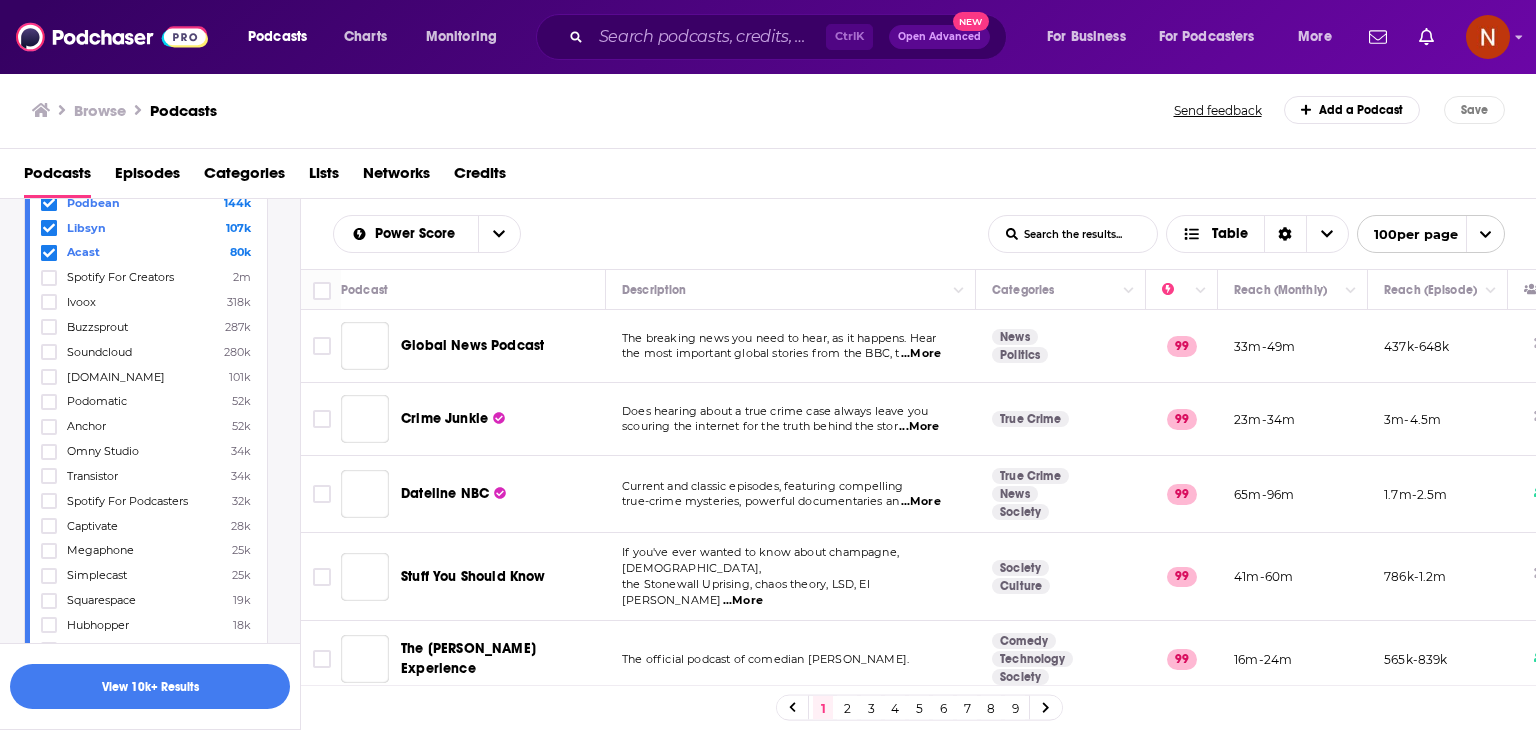 scroll, scrollTop: 1180, scrollLeft: 0, axis: vertical 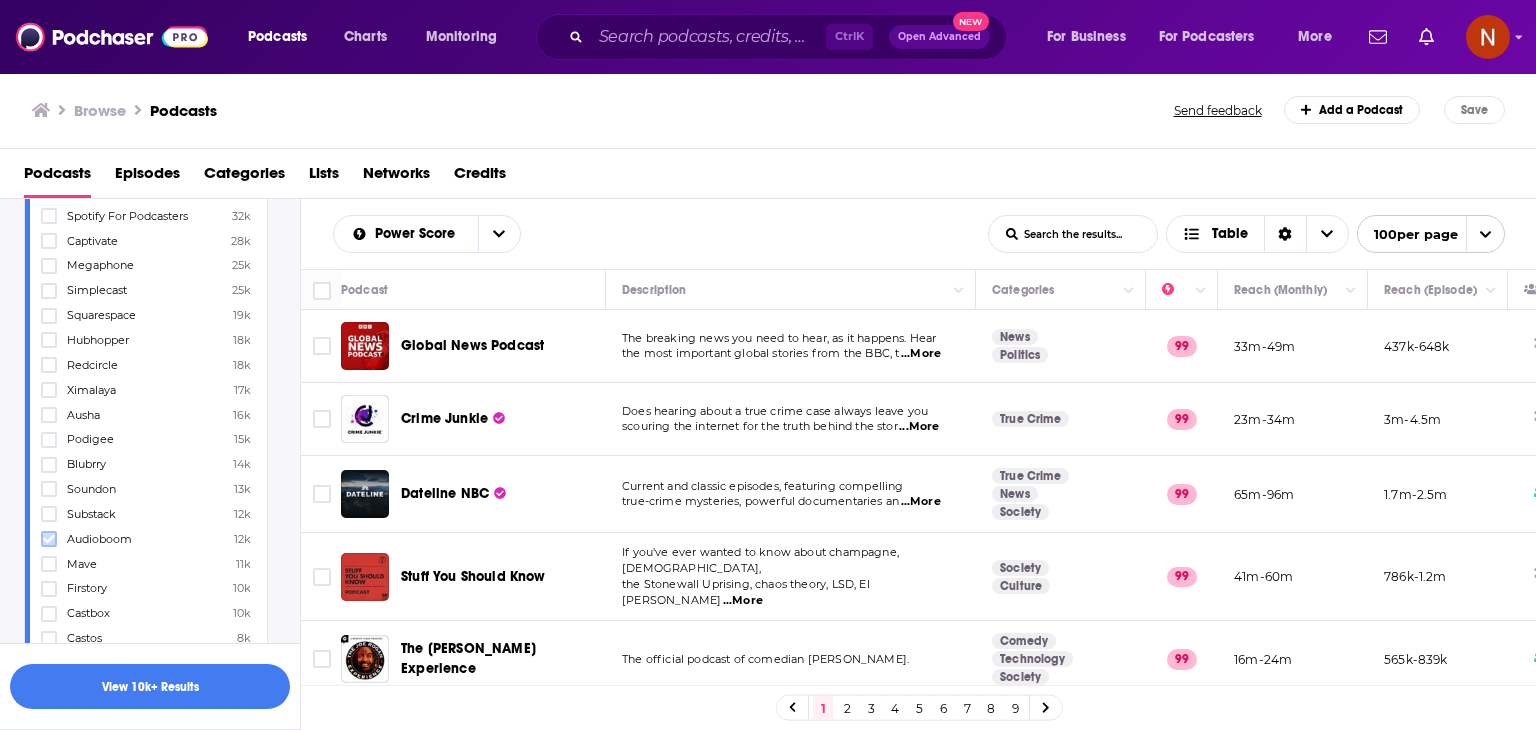 click 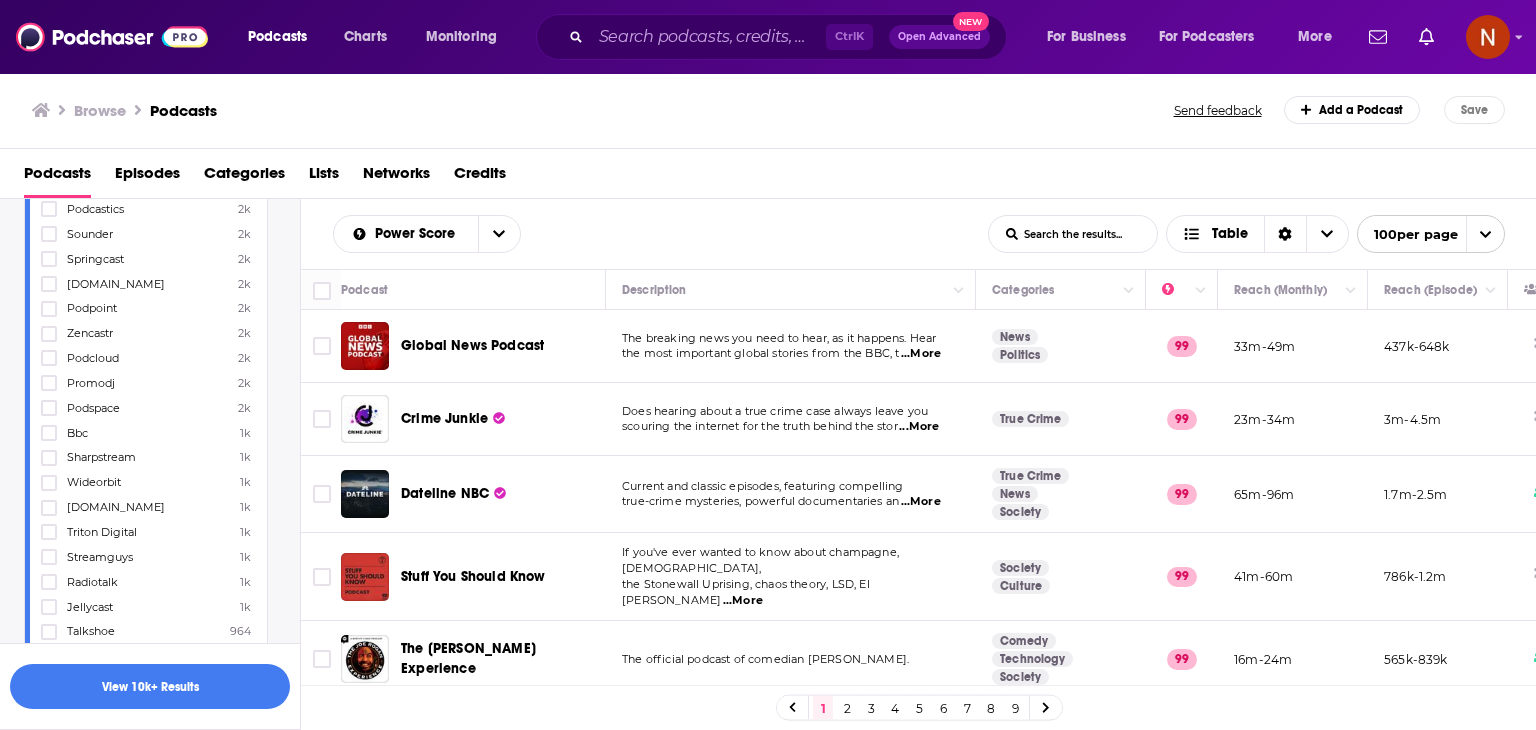 scroll, scrollTop: 2107, scrollLeft: 0, axis: vertical 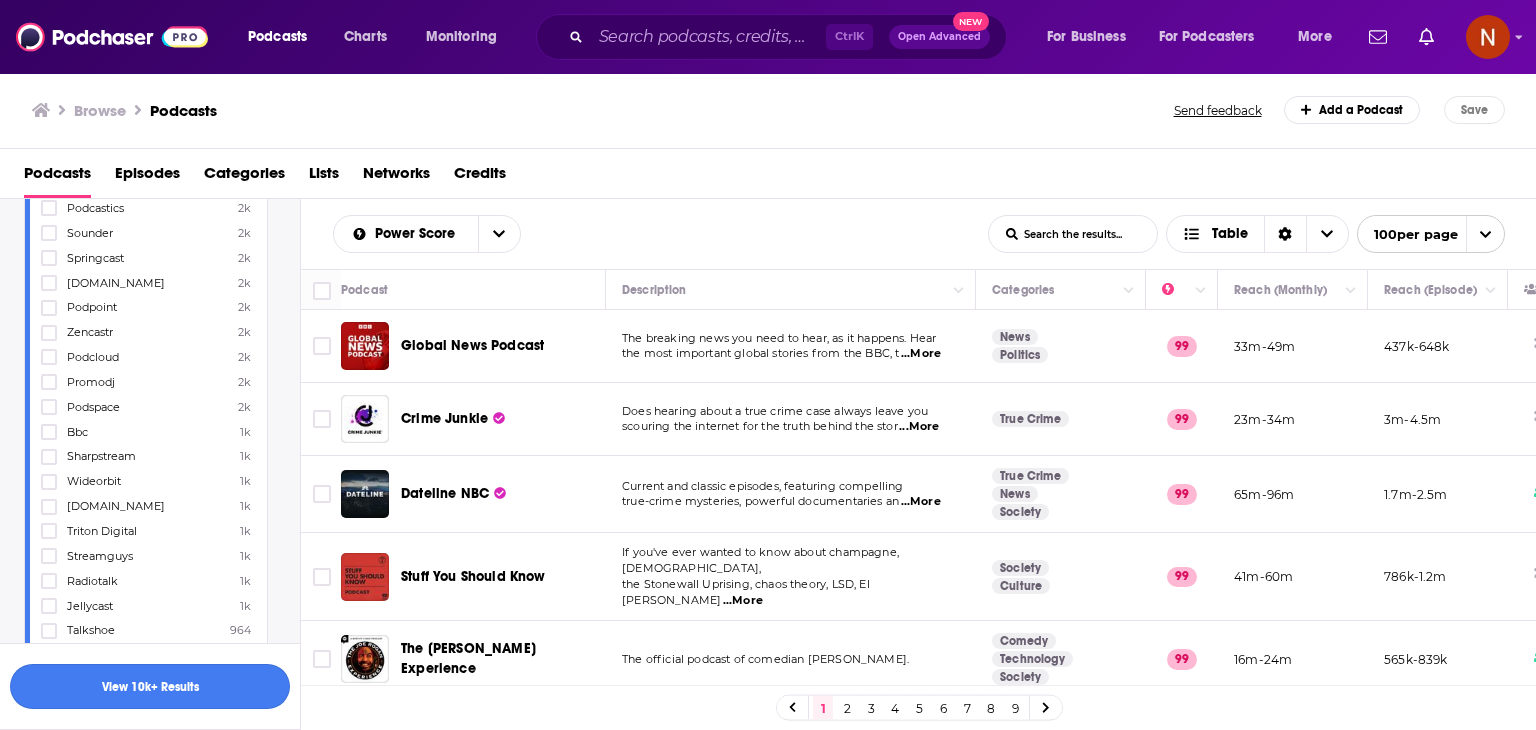 click on "View 10k+ Results" at bounding box center [150, 686] 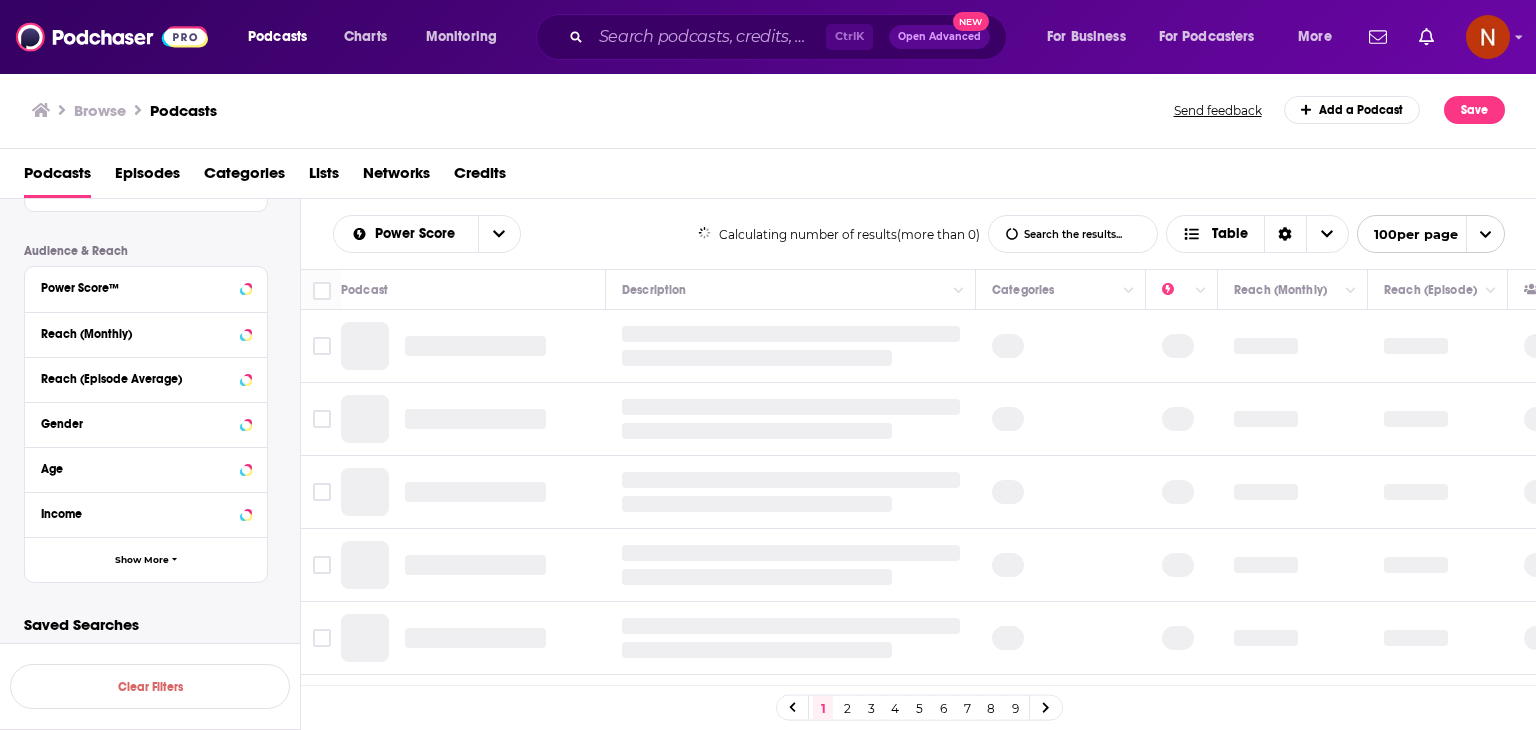 scroll, scrollTop: 1123, scrollLeft: 0, axis: vertical 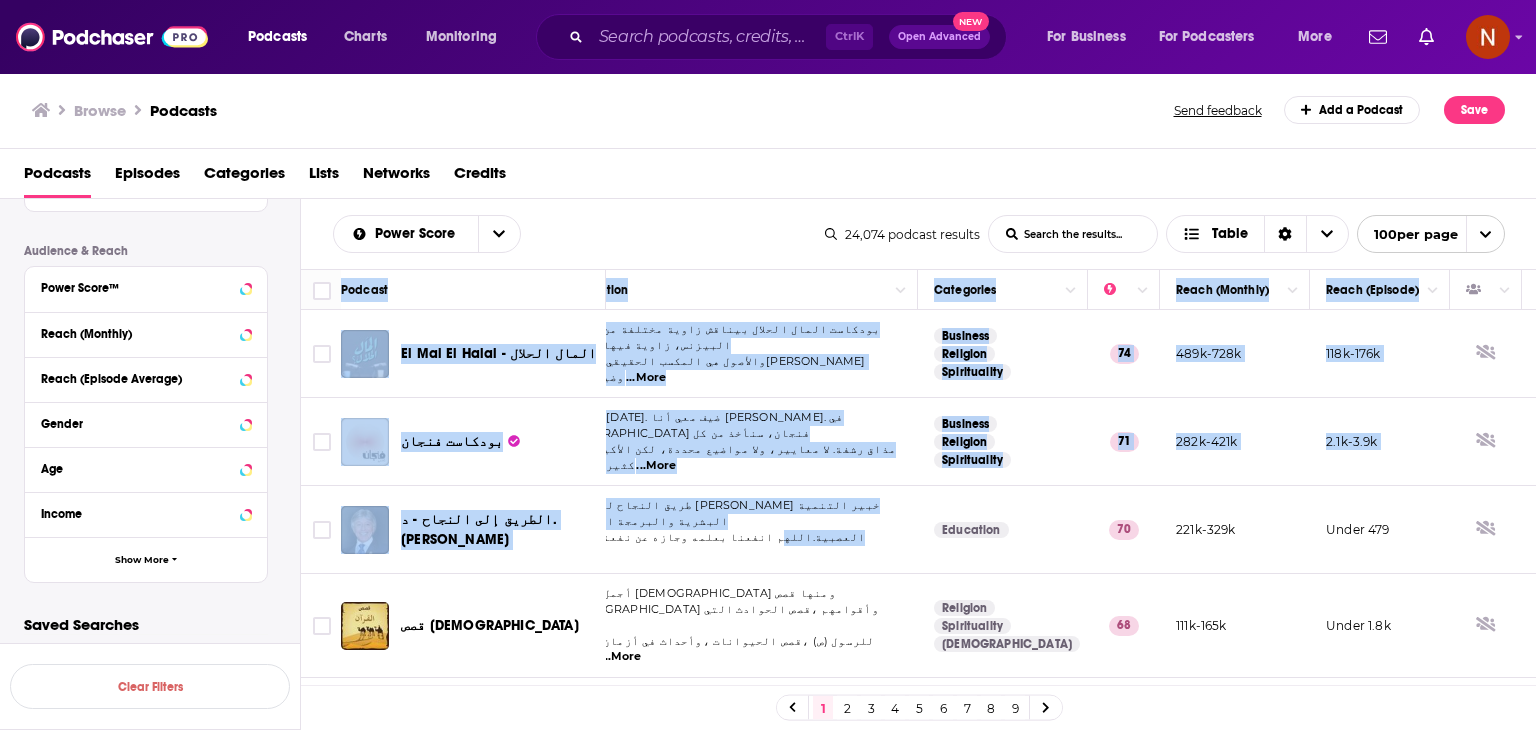 drag, startPoint x: 305, startPoint y: 284, endPoint x: 709, endPoint y: 541, distance: 478.81625 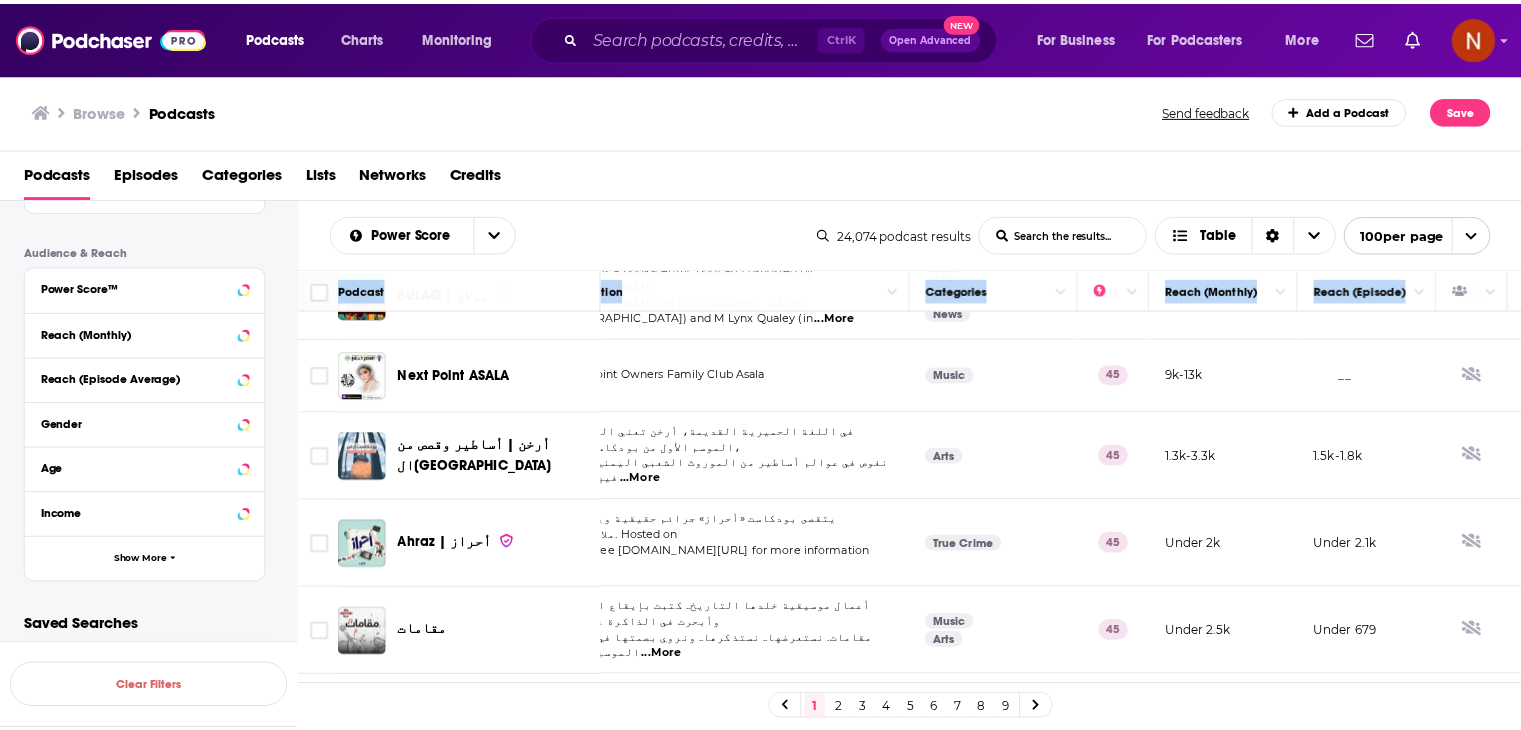 scroll, scrollTop: 7132, scrollLeft: 58, axis: both 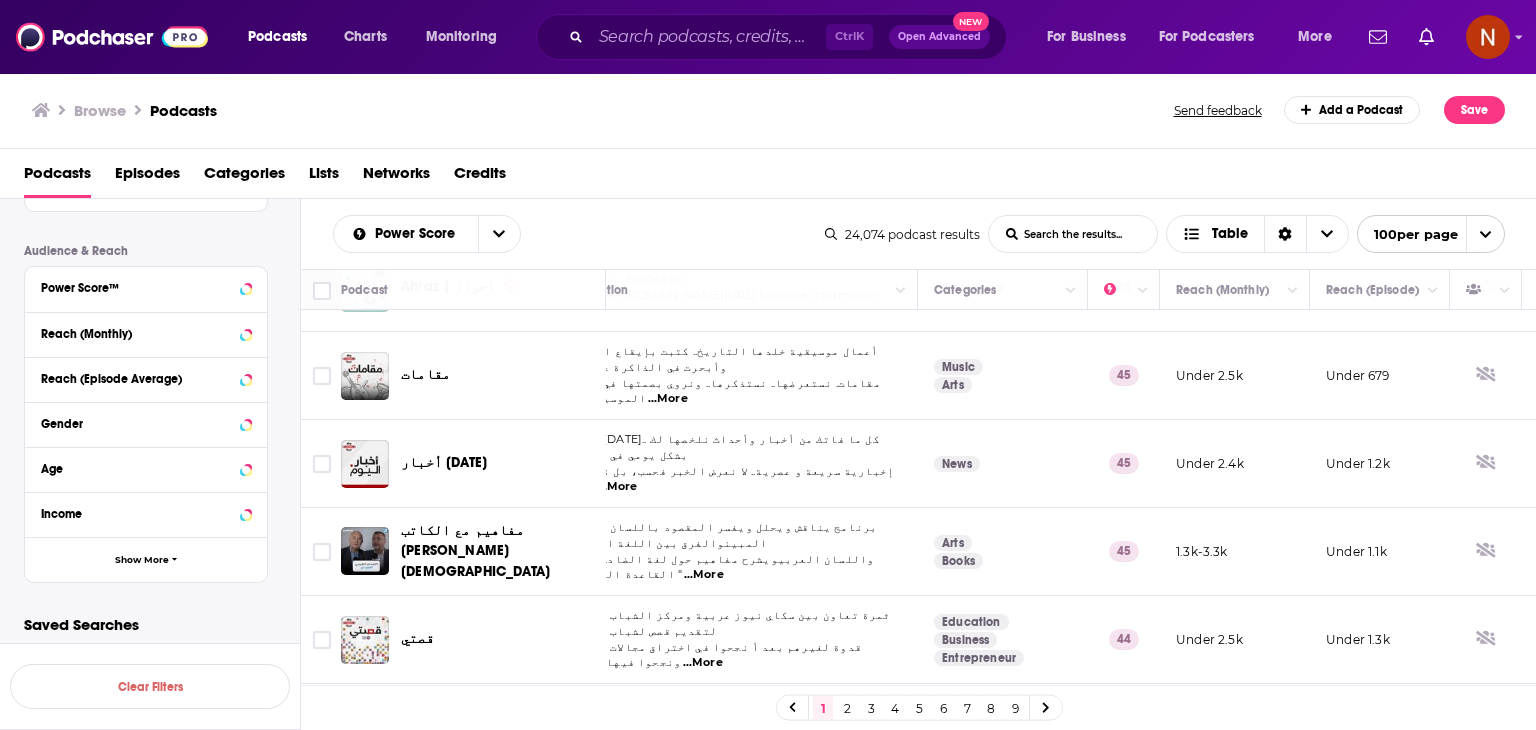 click at bounding box center (1486, 1574) 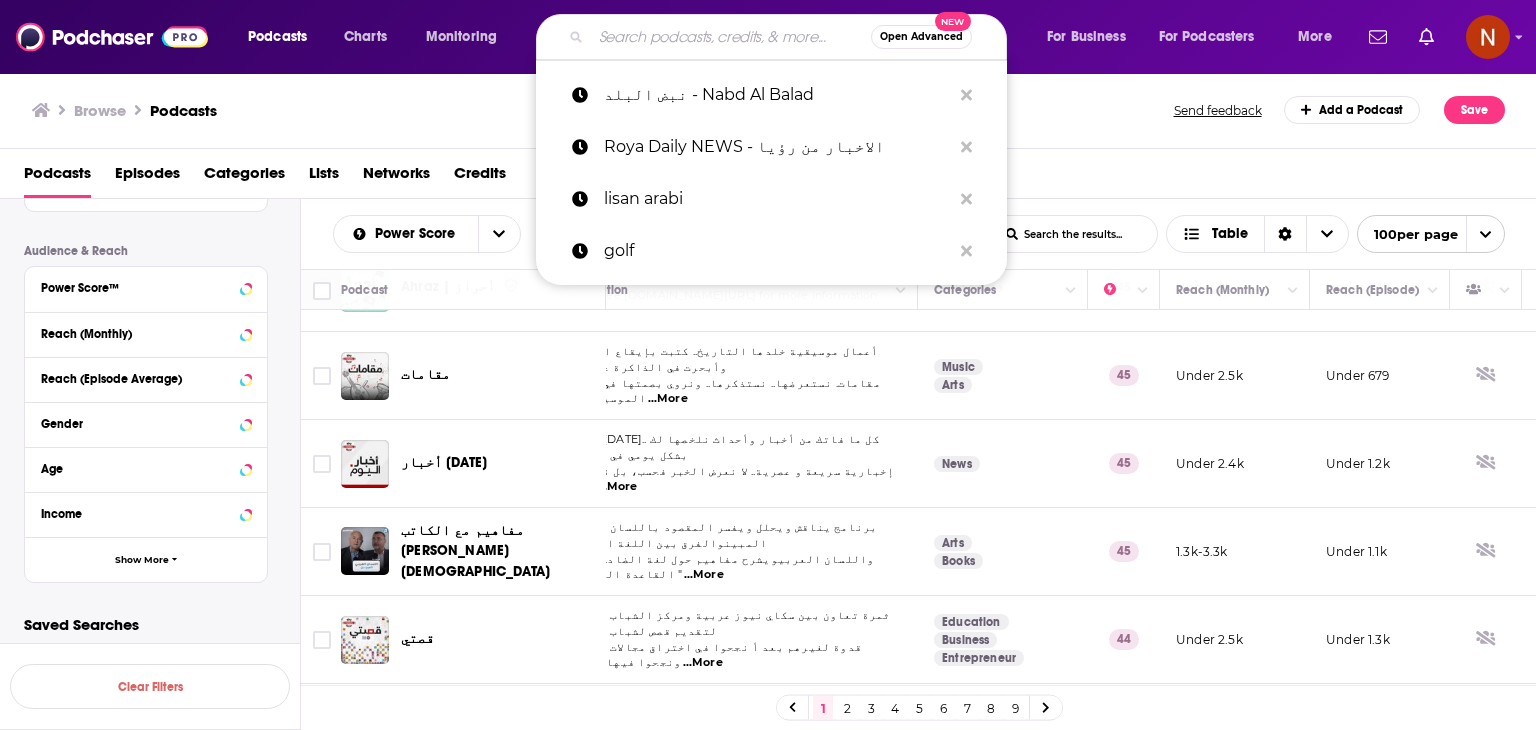 click at bounding box center (731, 37) 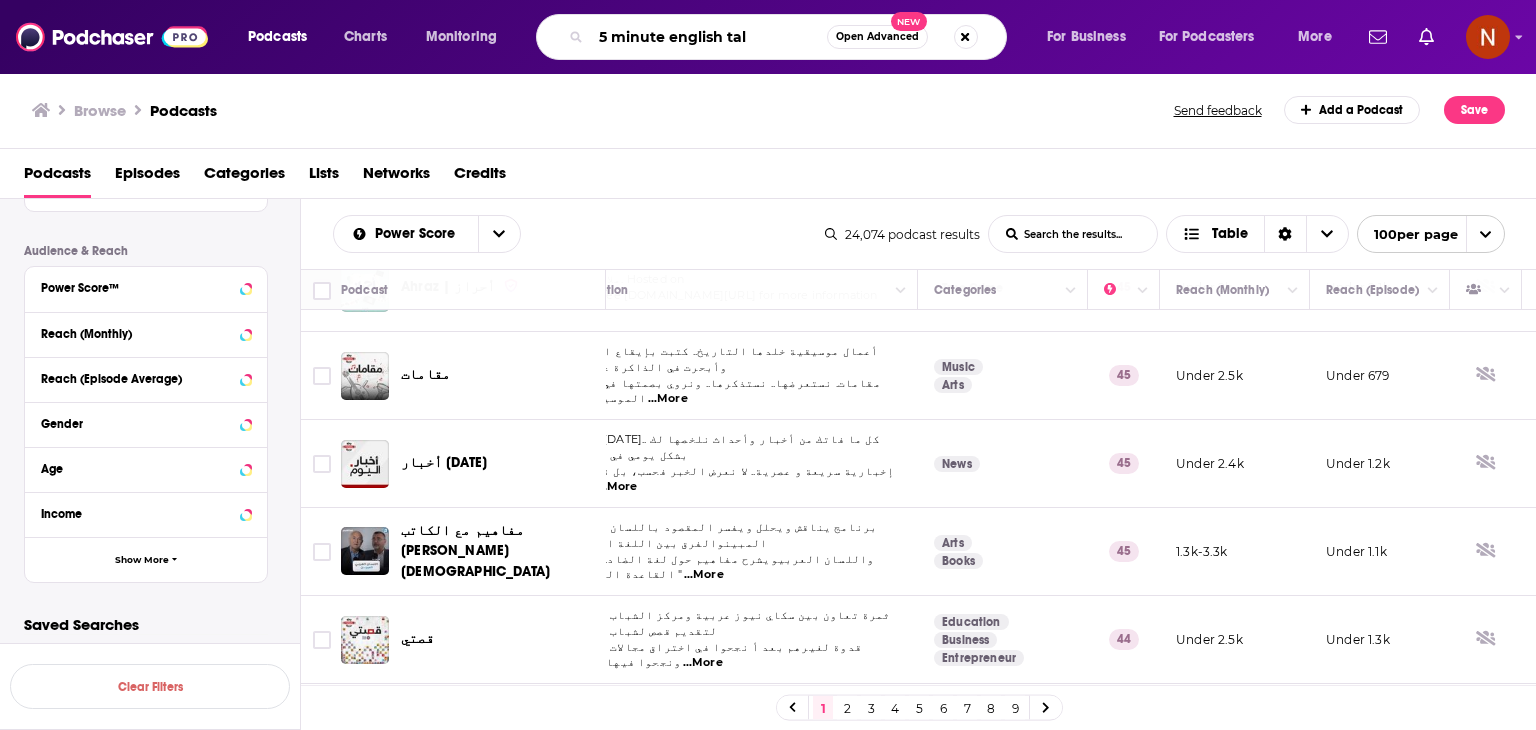 type on "5 minute english talk" 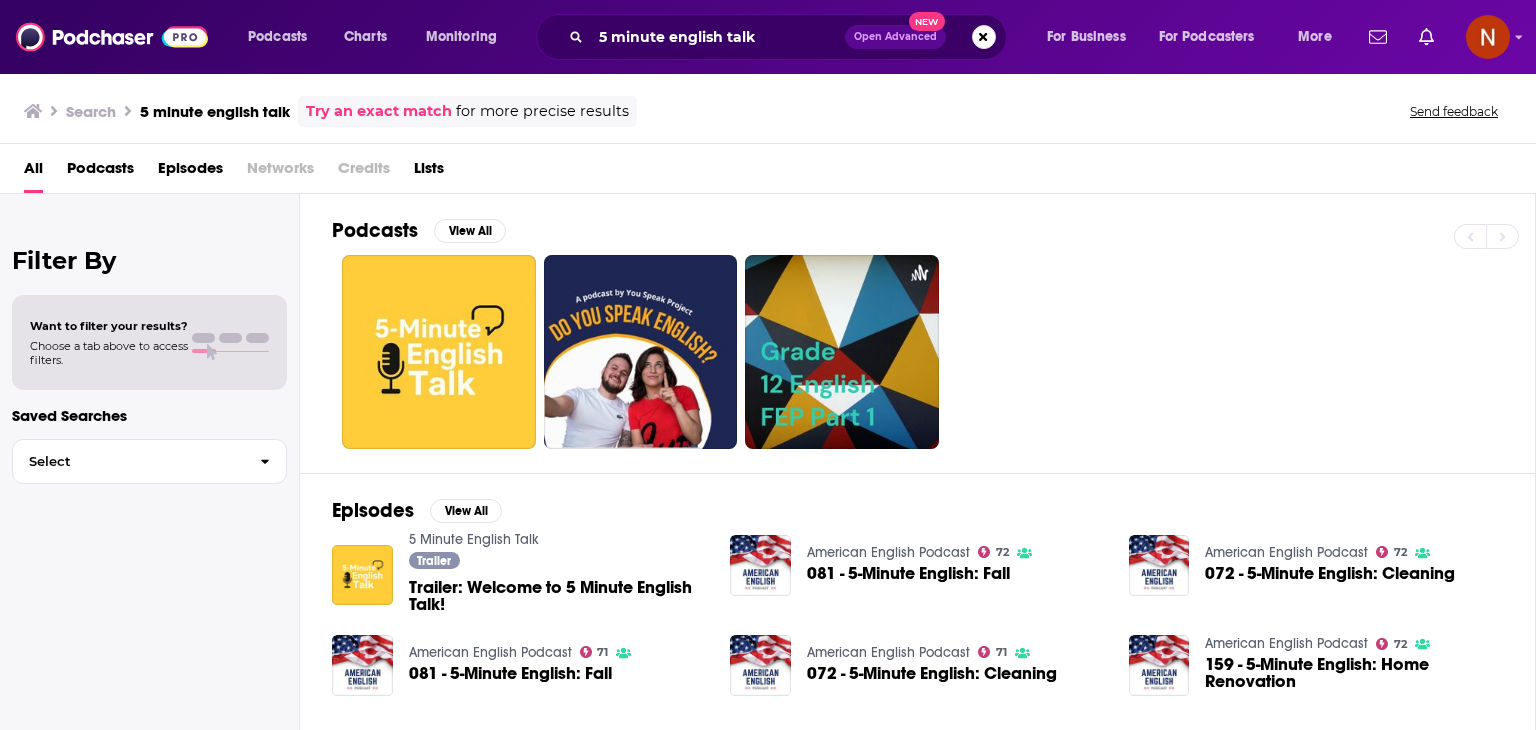 click on "Trailer Trailer: Welcome to 5 Minute English Talk!" at bounding box center (558, 585) 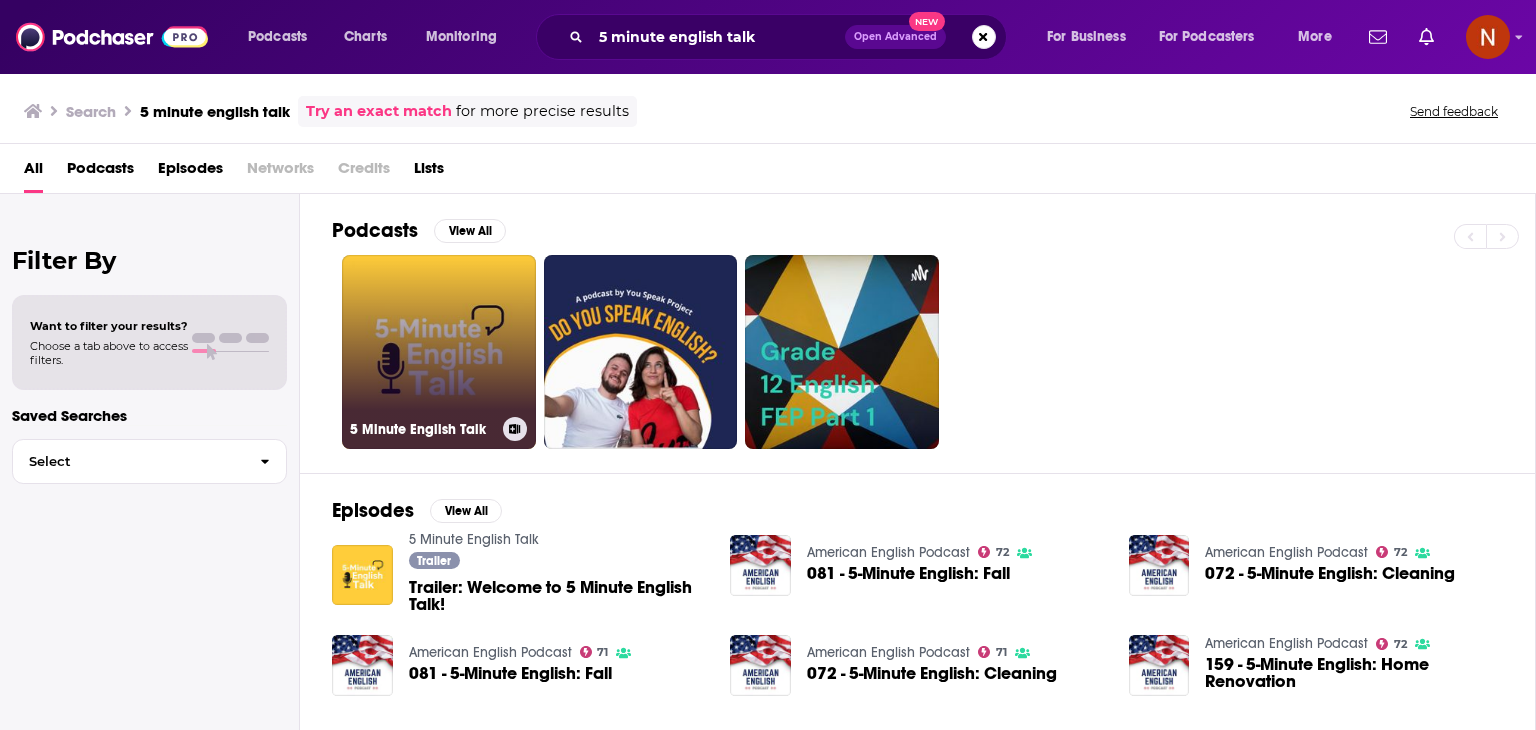 click on "5 Minute English Talk" at bounding box center (439, 352) 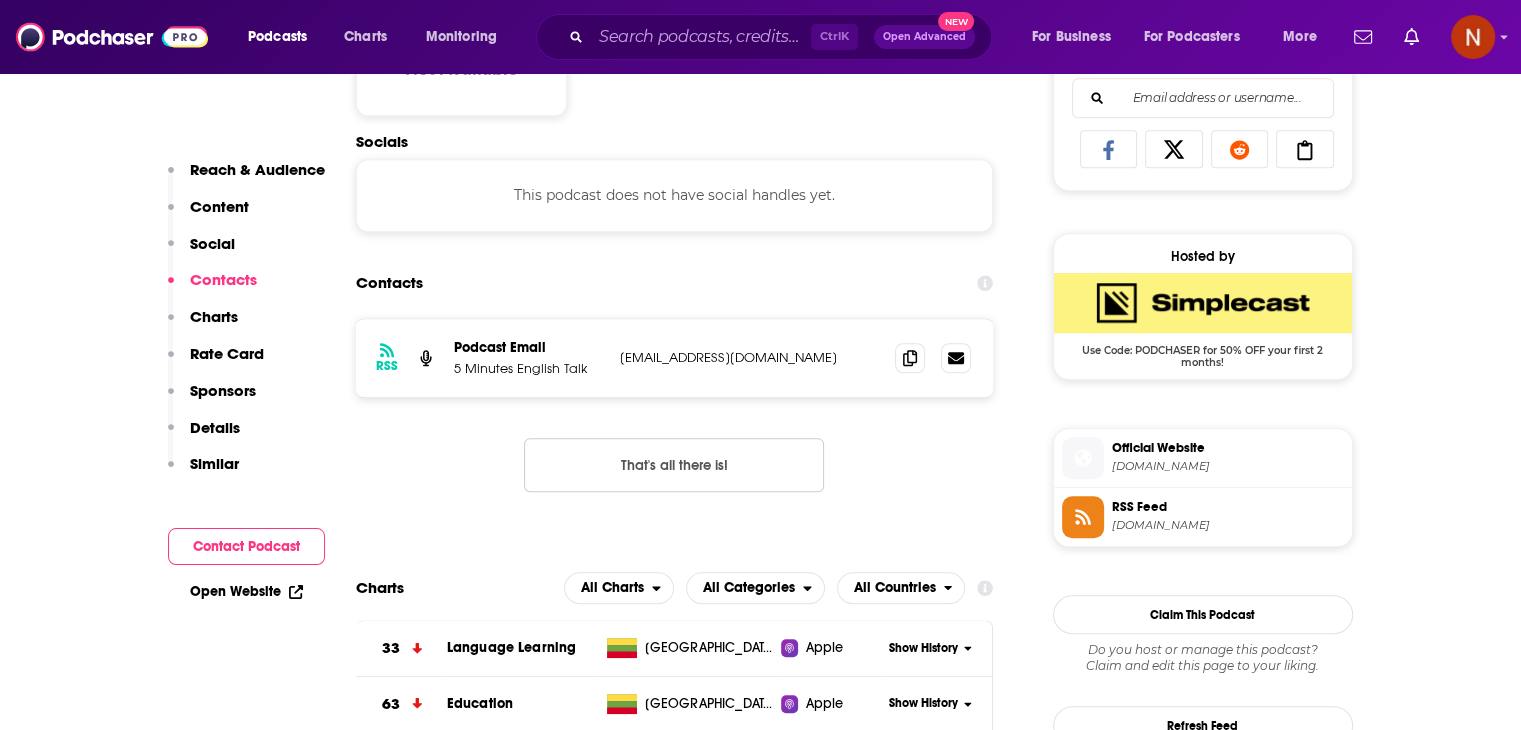 scroll, scrollTop: 1622, scrollLeft: 0, axis: vertical 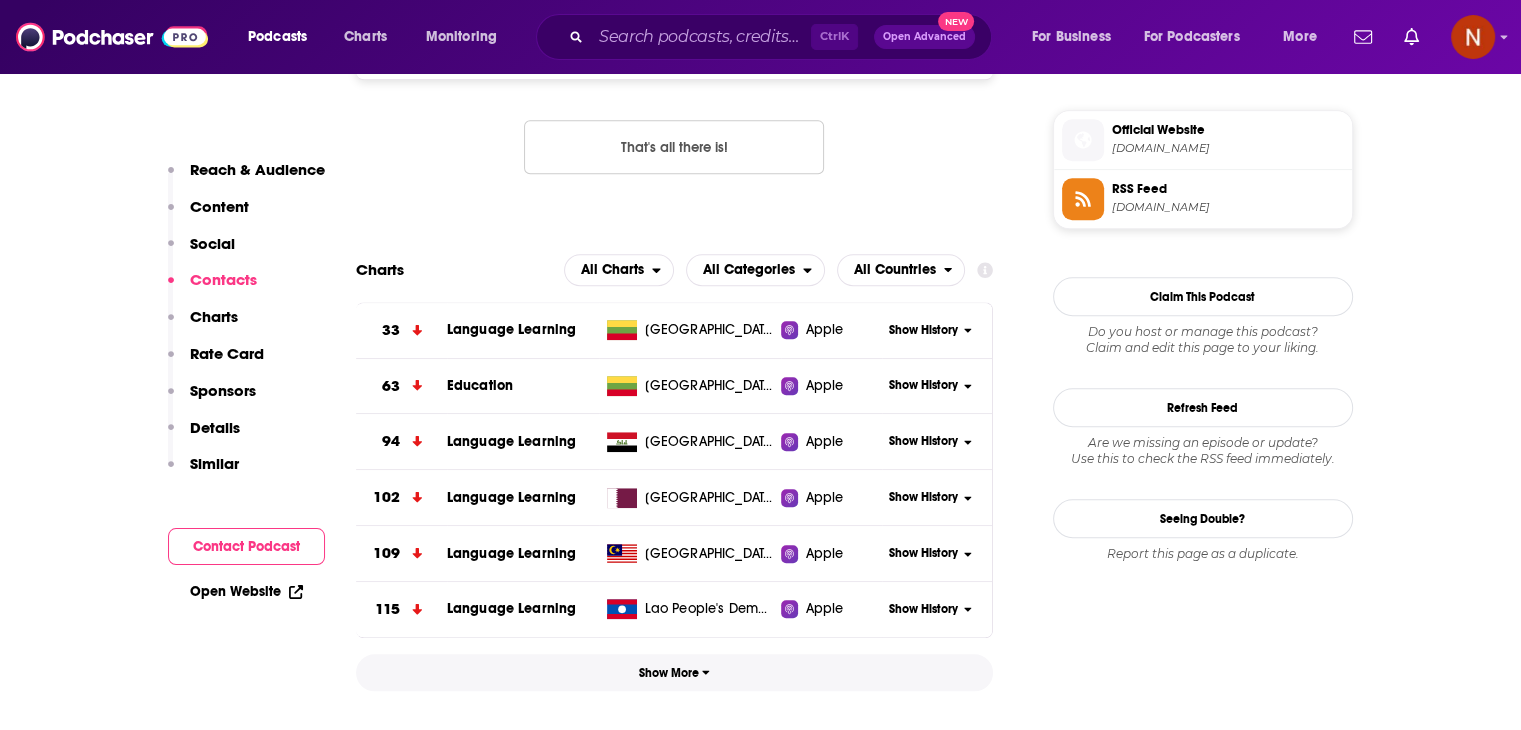 click on "Show More" at bounding box center (674, 673) 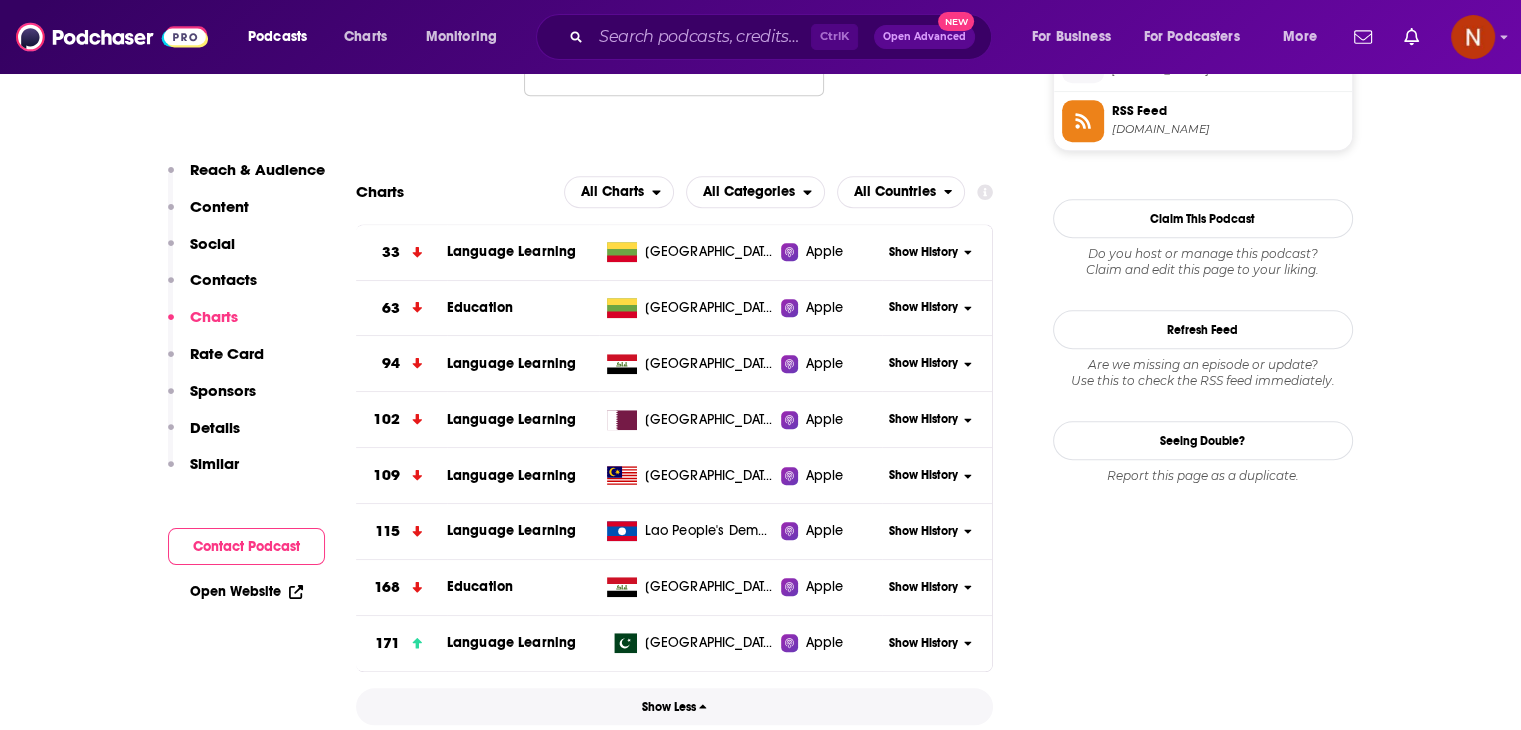 scroll, scrollTop: 1700, scrollLeft: 0, axis: vertical 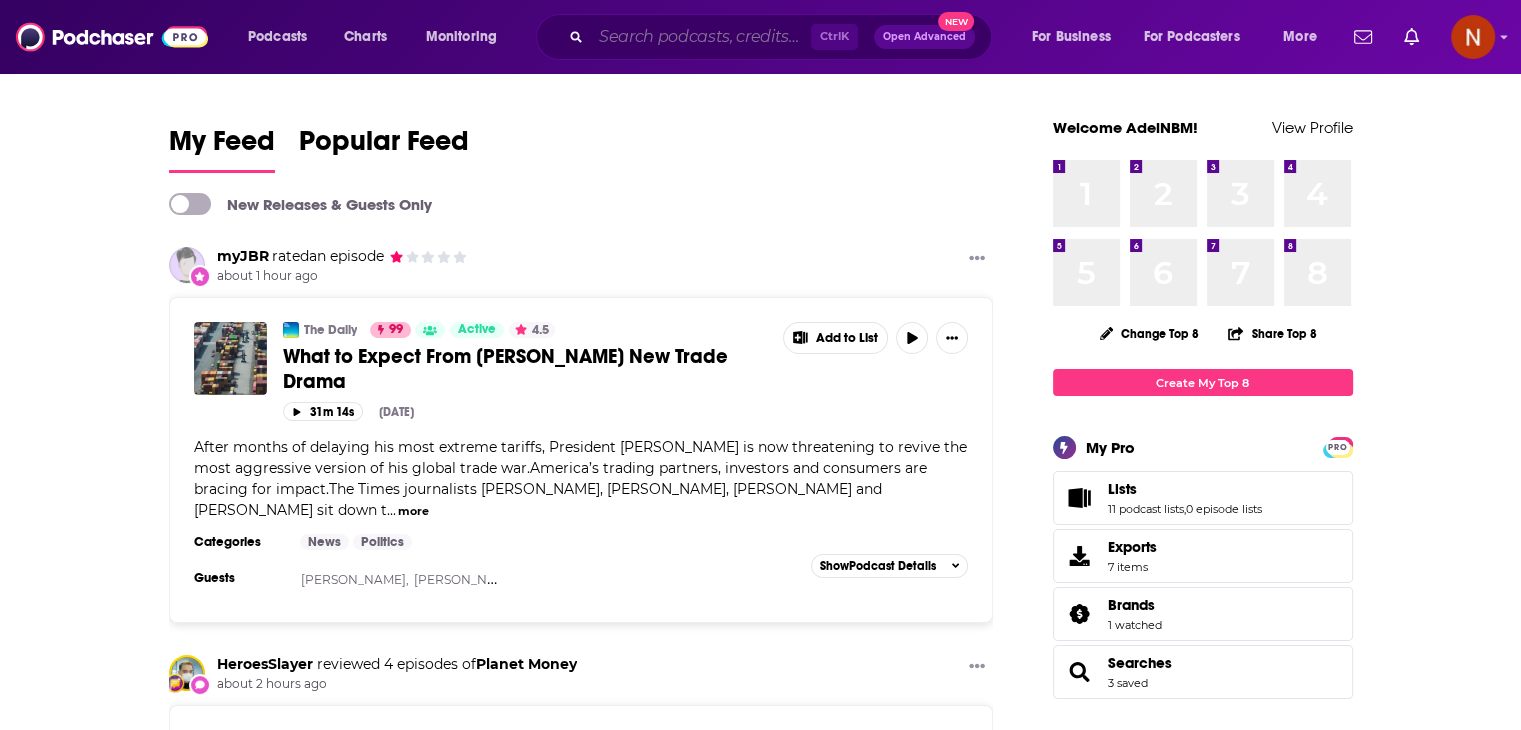 click at bounding box center [701, 37] 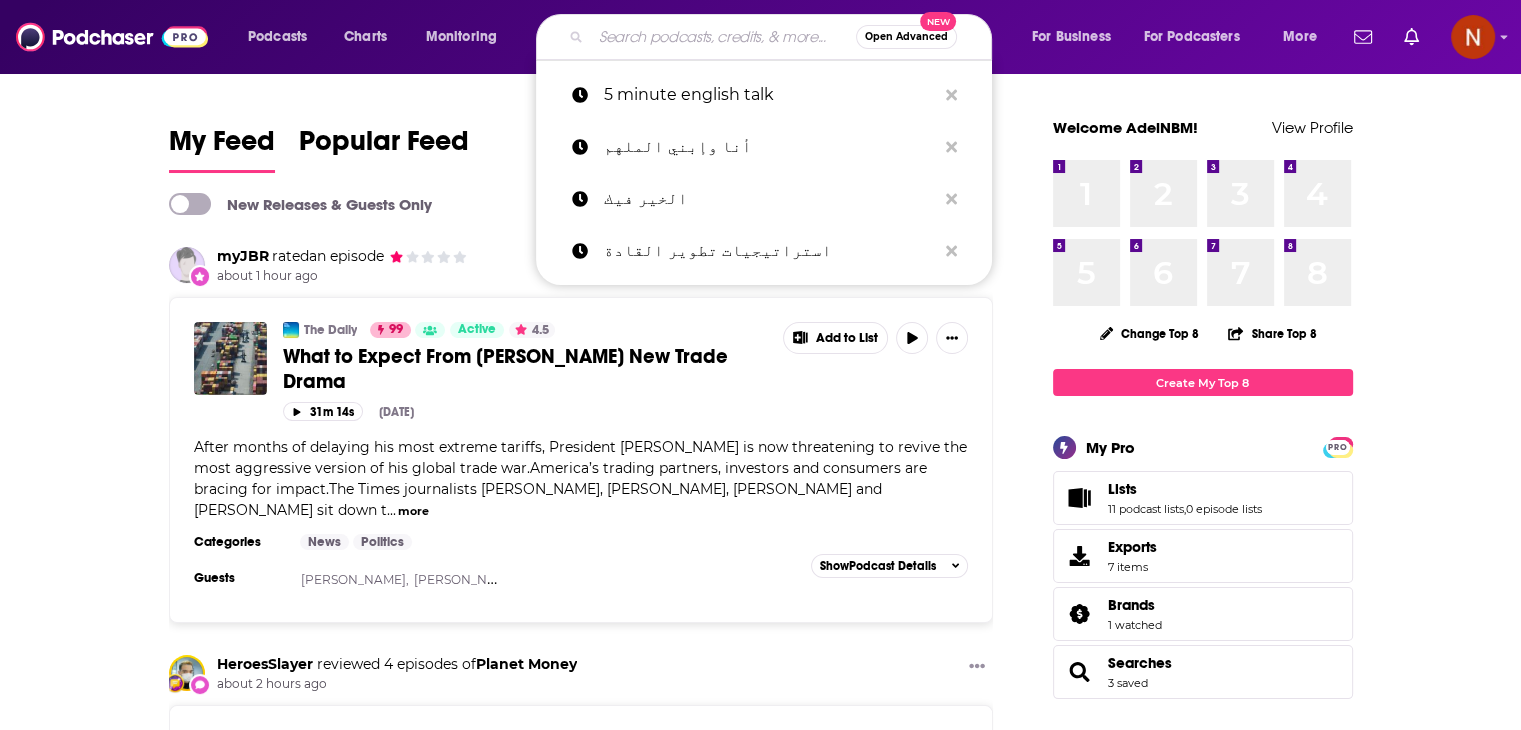 paste on "الخير فيك" 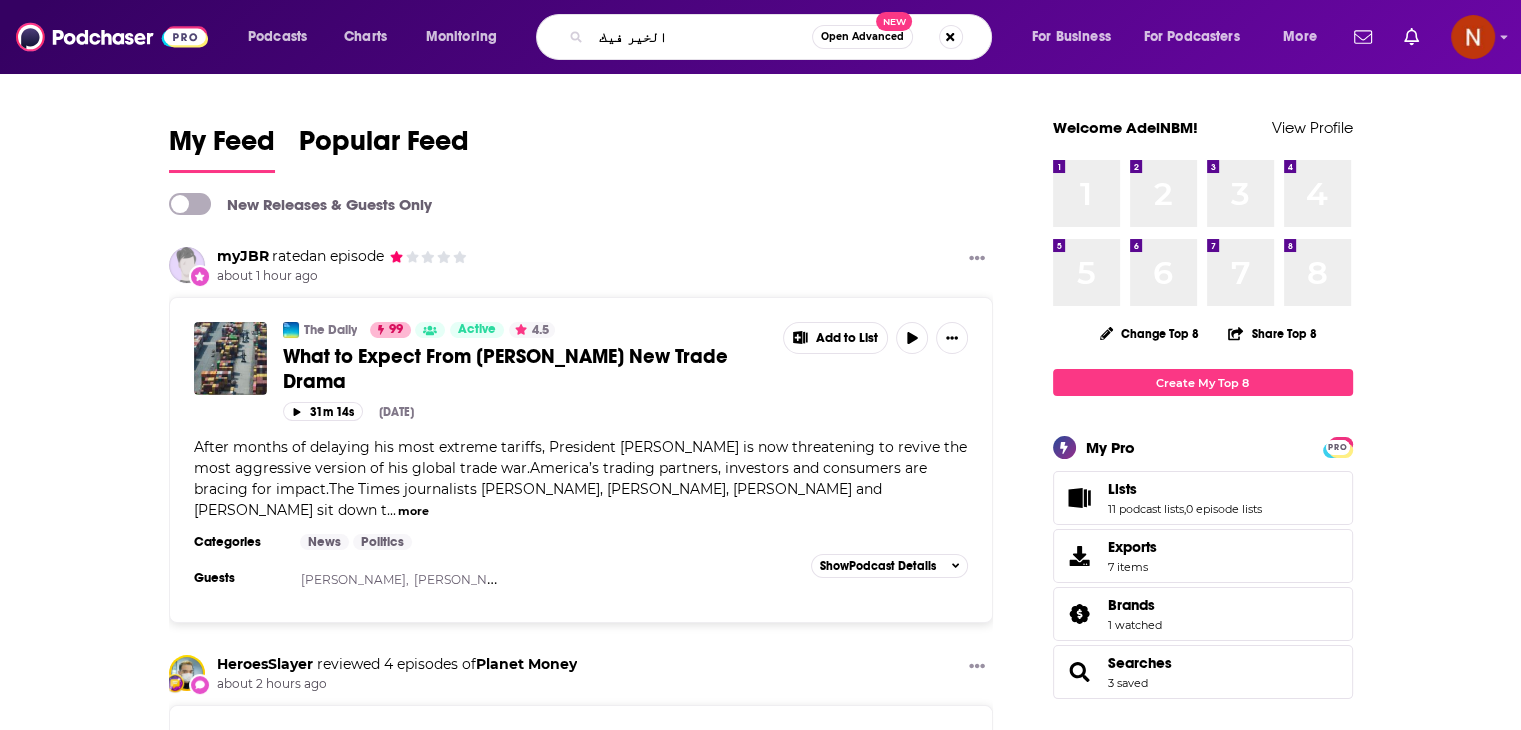 type on "الخير فيك" 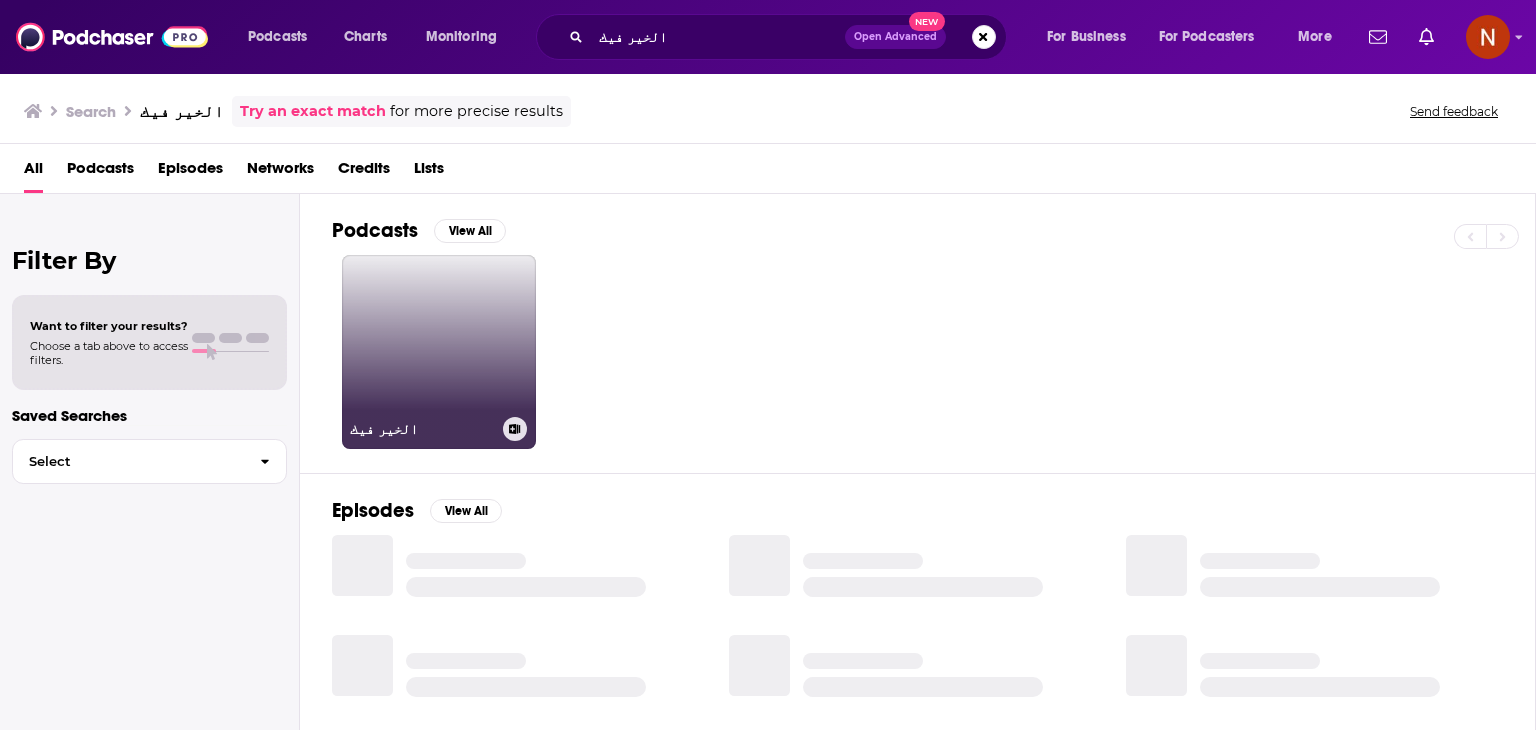 click on "الخير فيك" at bounding box center (439, 352) 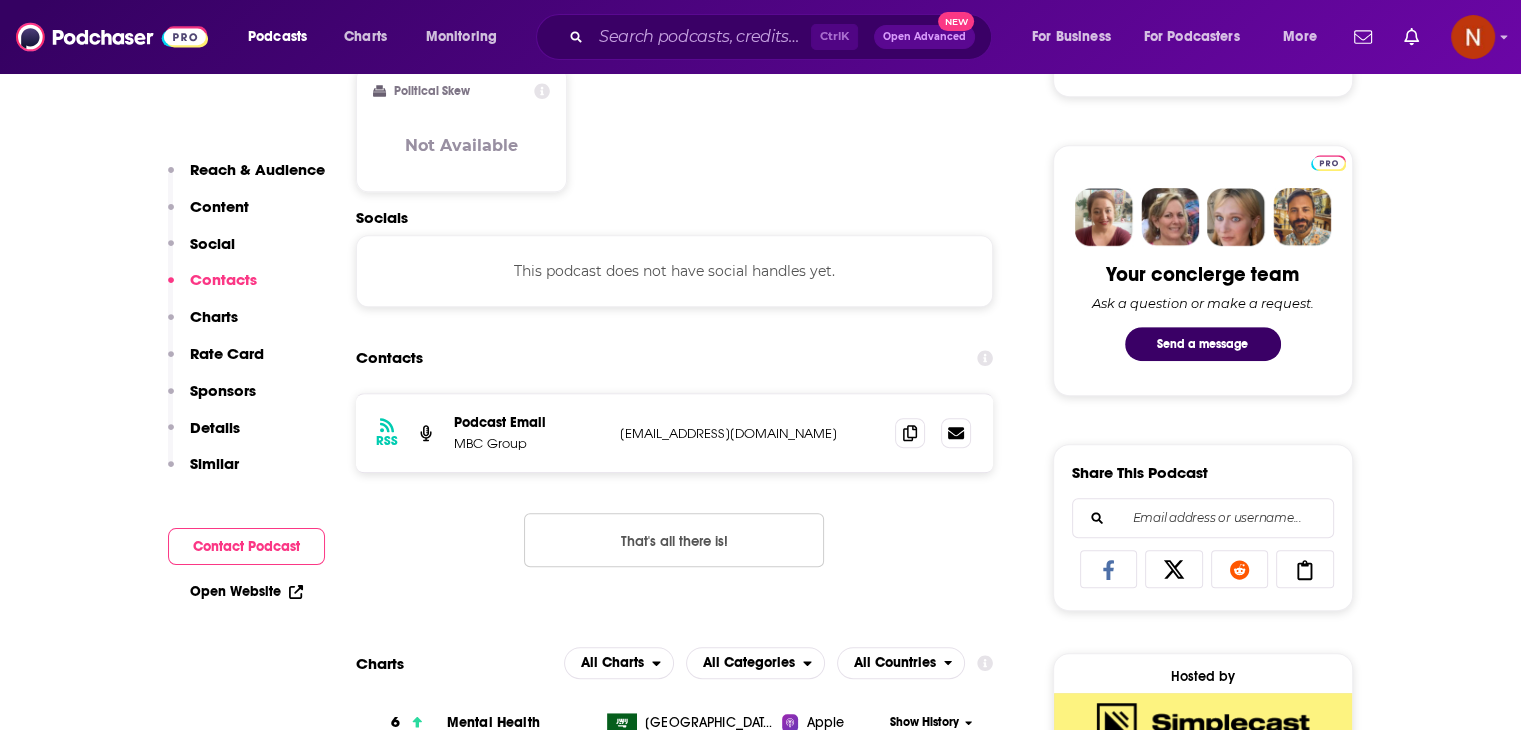 scroll, scrollTop: 1242, scrollLeft: 0, axis: vertical 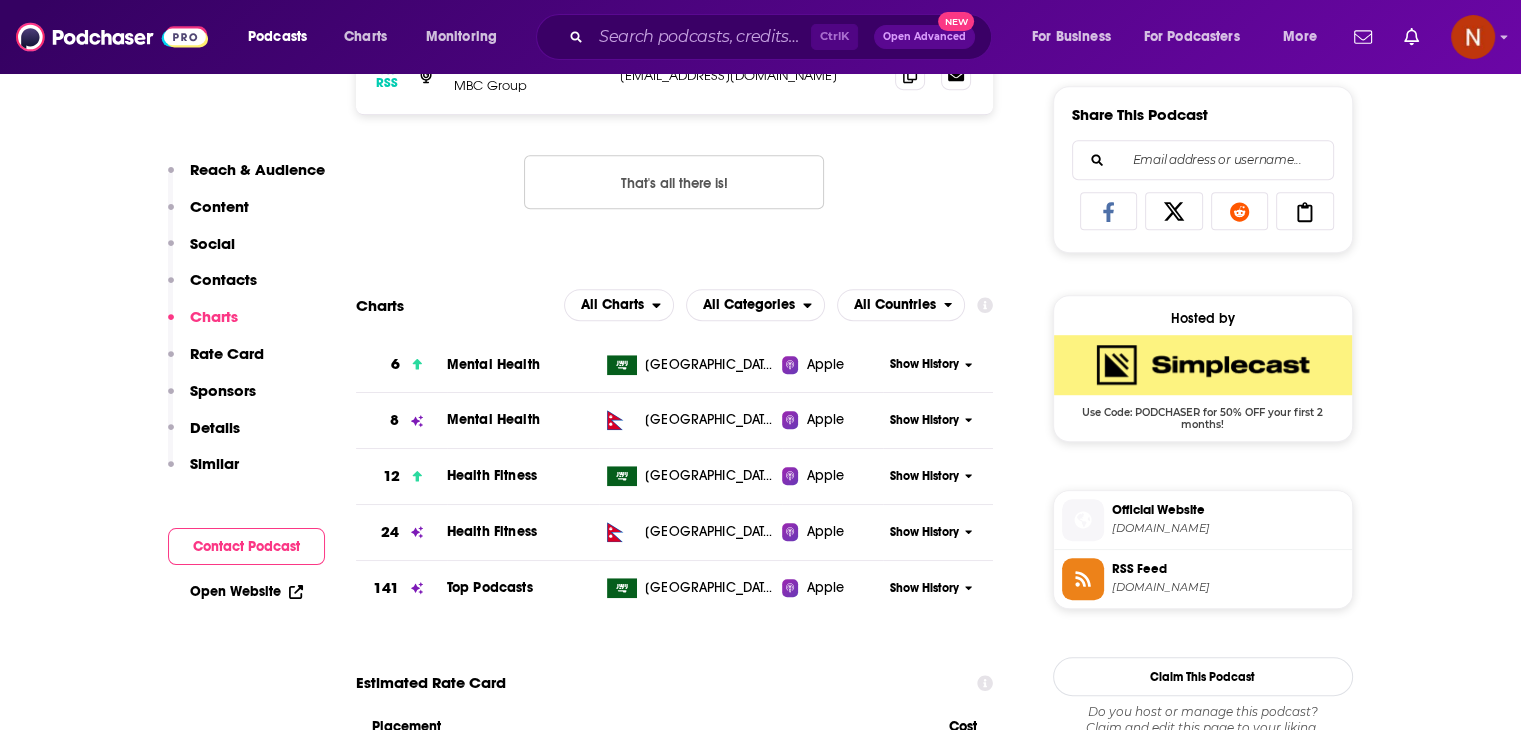 click on "Mental Health" at bounding box center [493, 364] 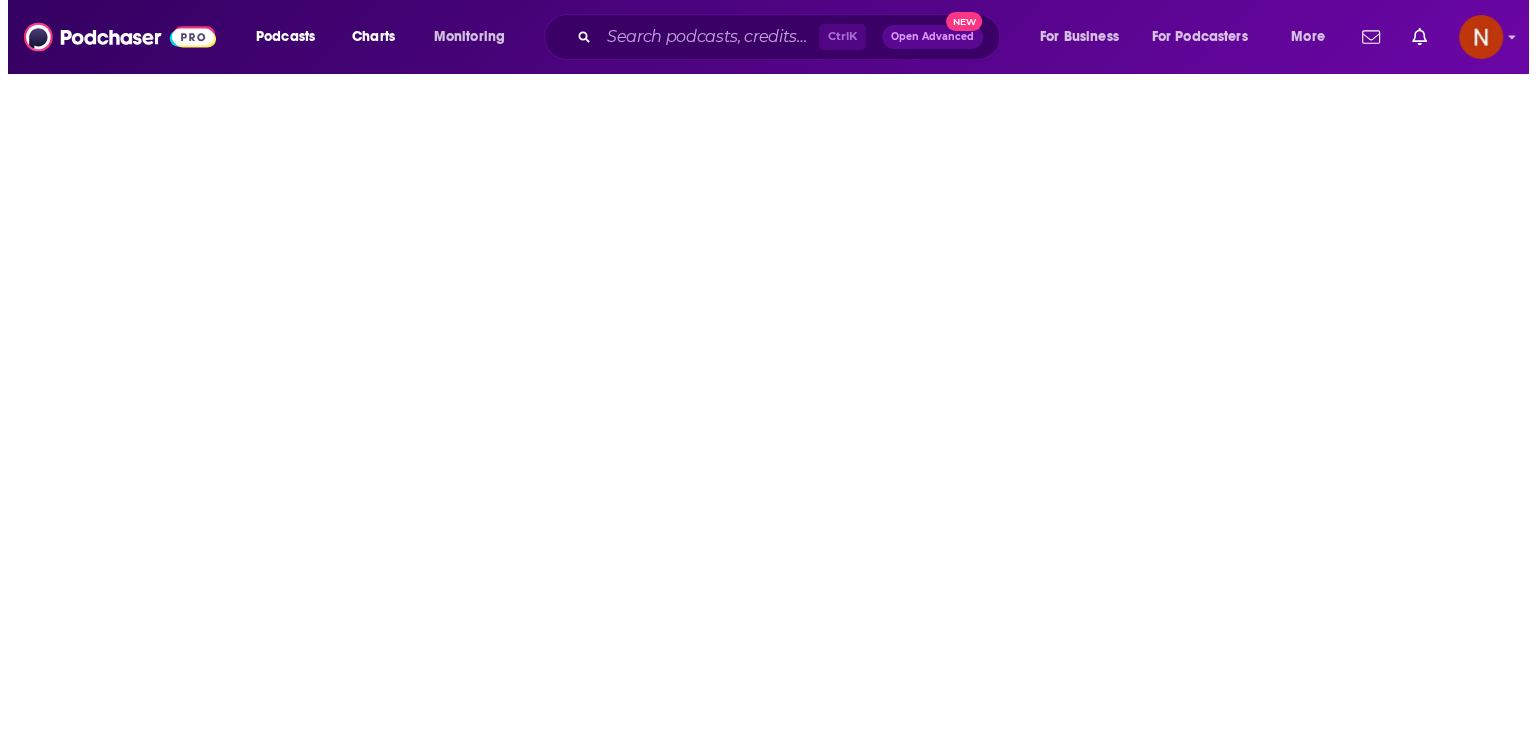 scroll, scrollTop: 0, scrollLeft: 0, axis: both 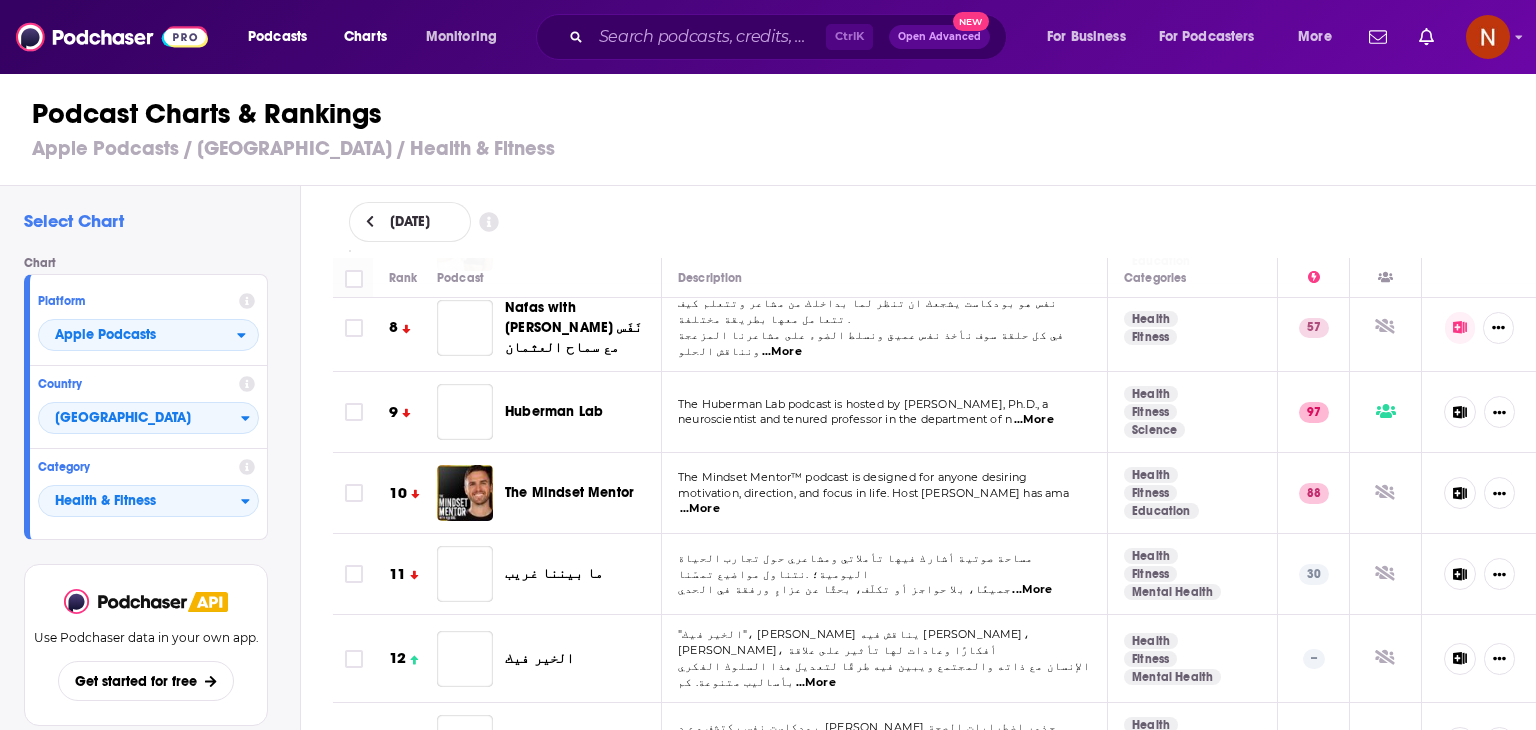 click on "Podcast Charts & Rankings Apple Podcasts / Saudi Arabia / Health & Fitness" at bounding box center [776, 129] 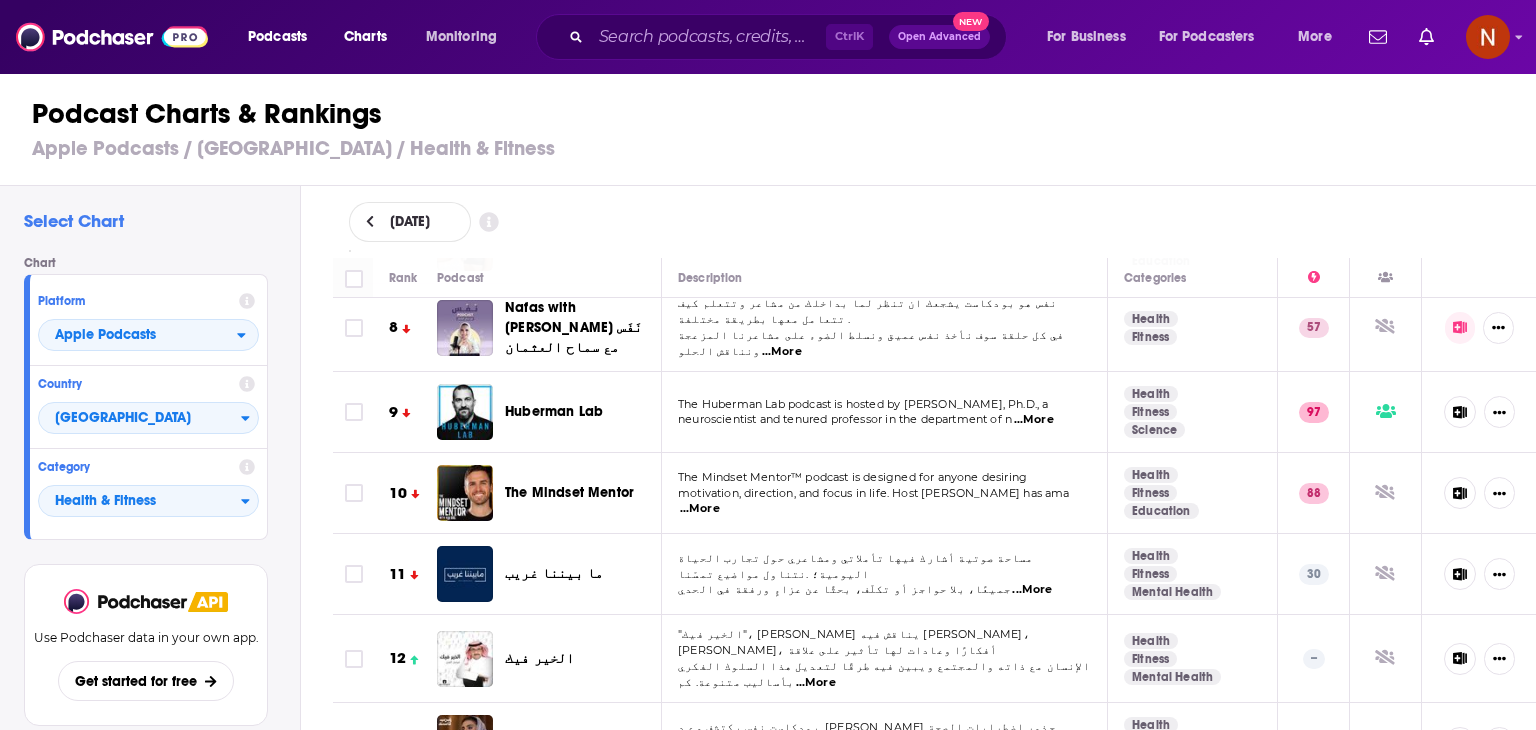 scroll, scrollTop: 0, scrollLeft: 0, axis: both 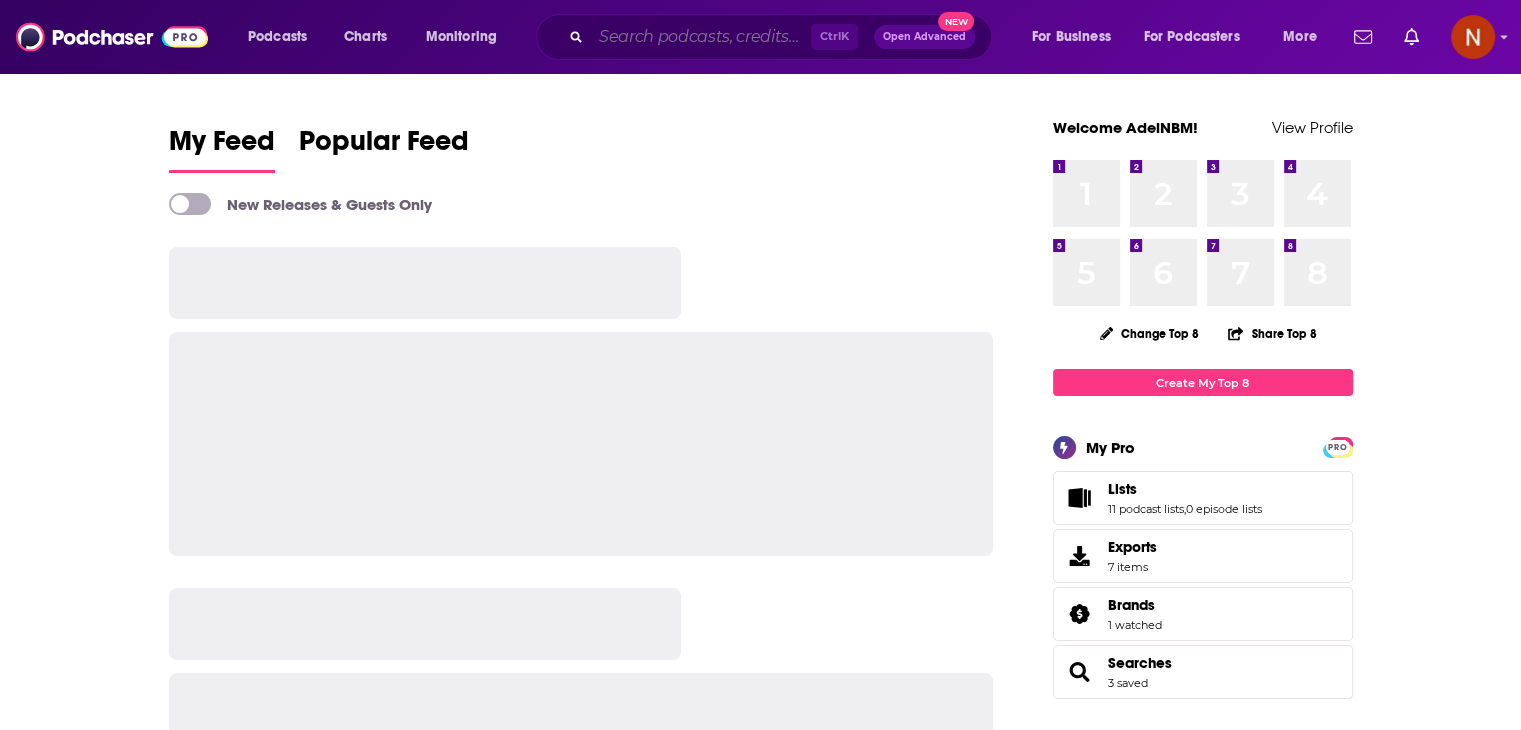 click at bounding box center (701, 37) 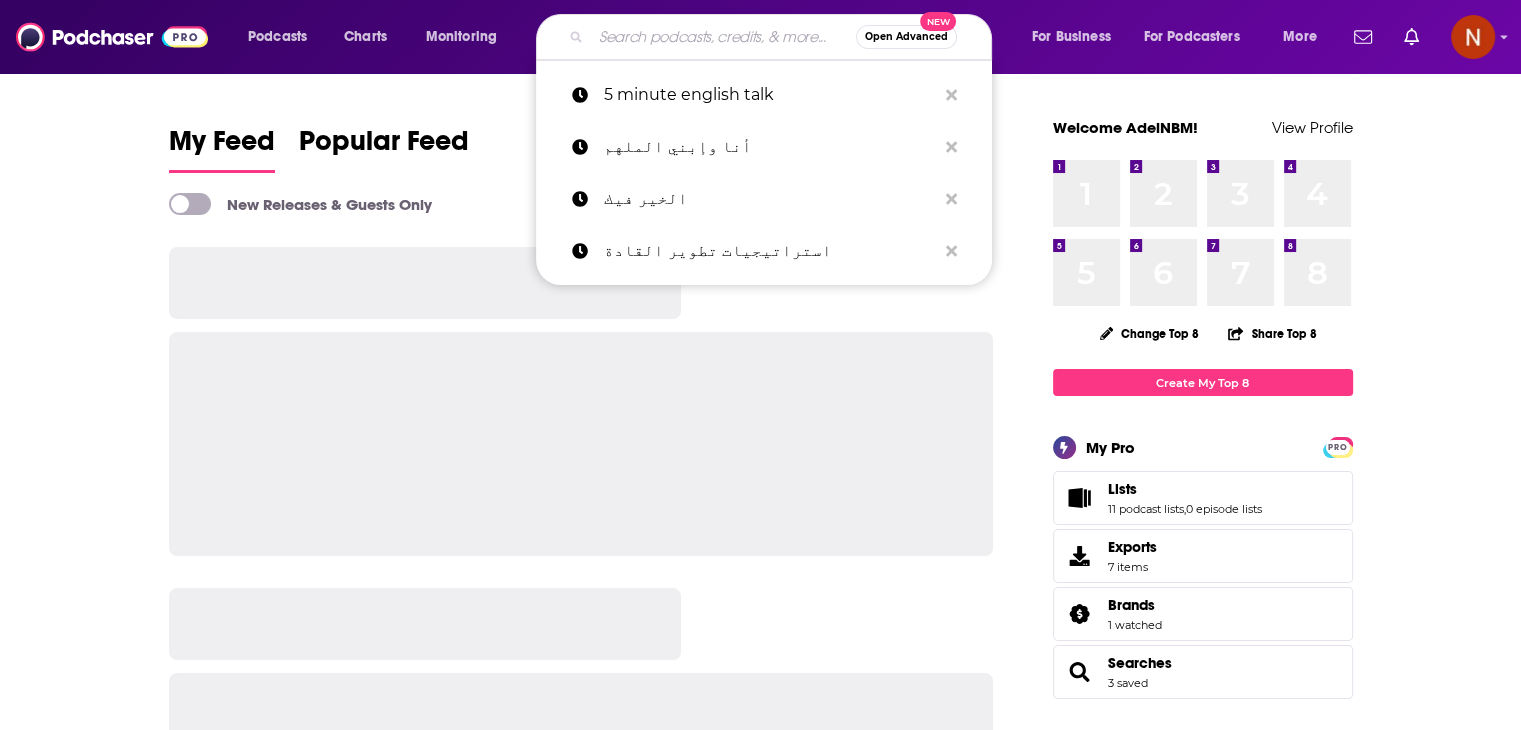 paste on "5 Minute English Talk" 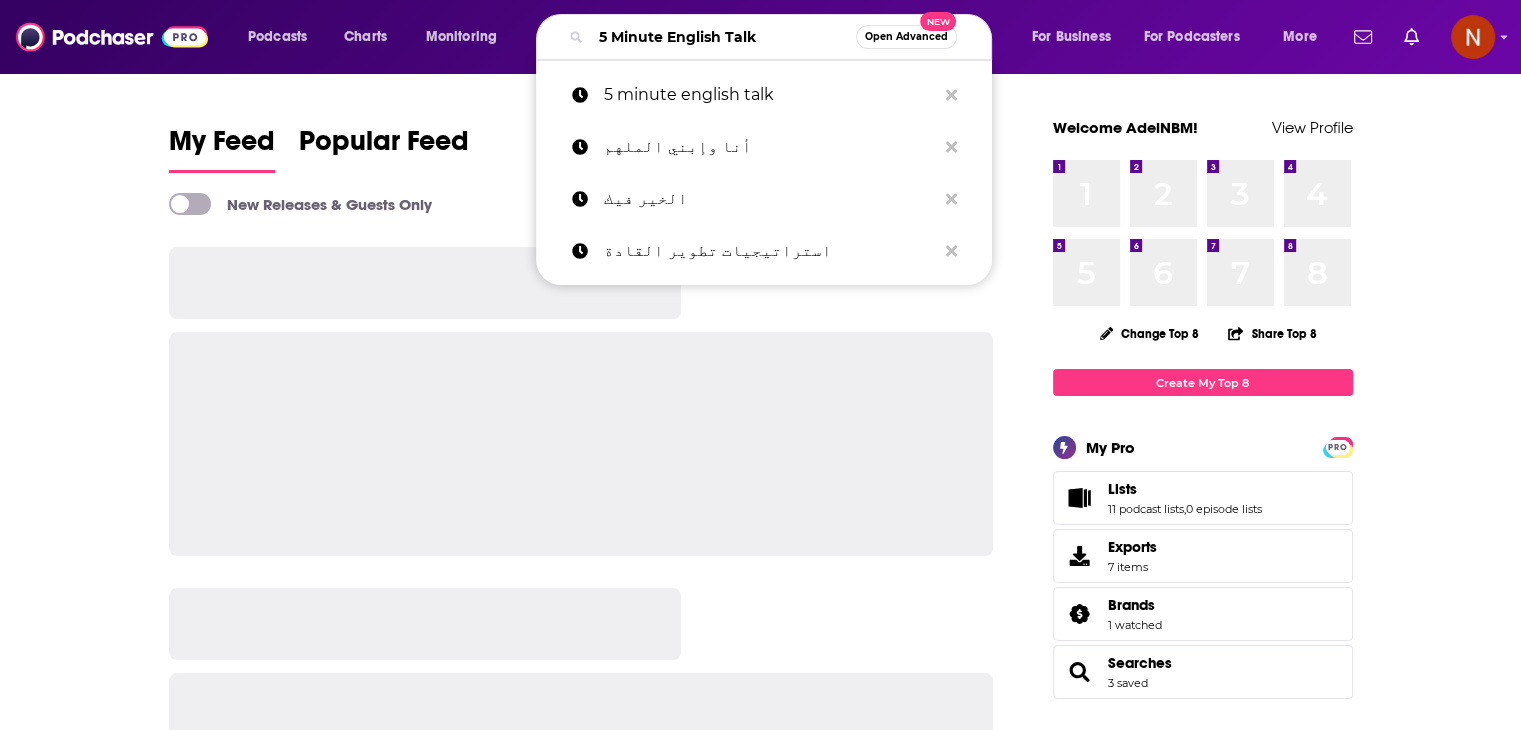 type on "5 Minute English Talk" 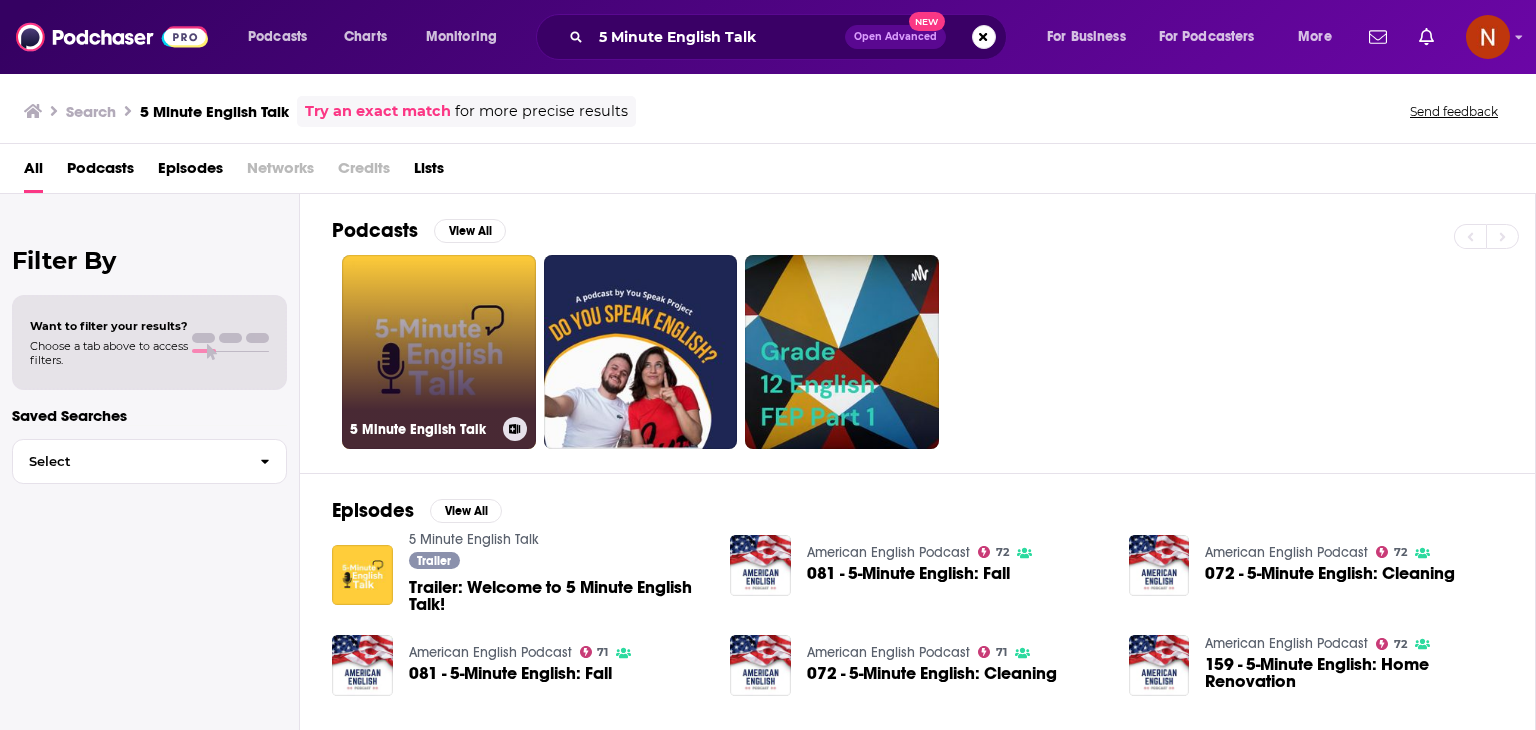 click on "5 Minute English Talk" at bounding box center (439, 352) 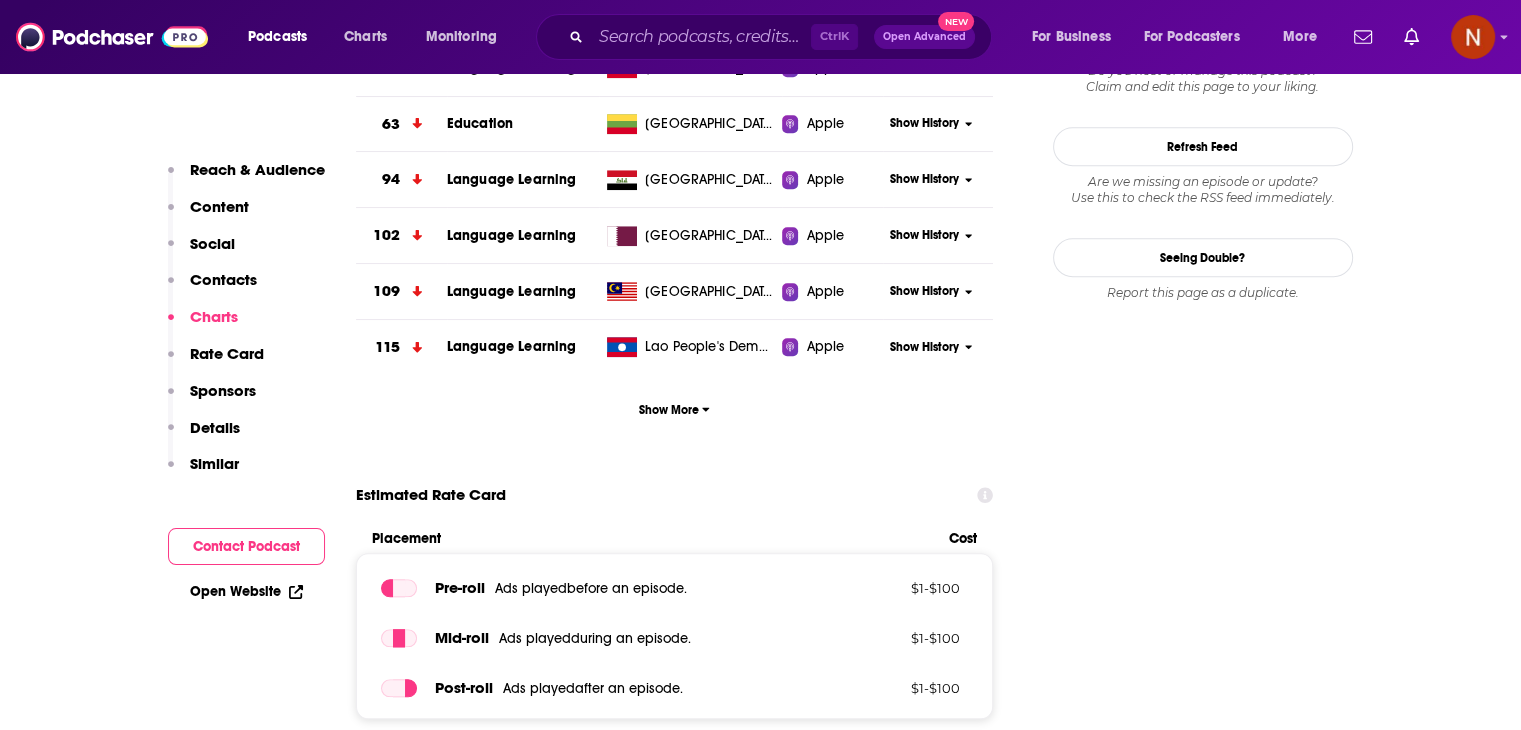scroll, scrollTop: 1884, scrollLeft: 0, axis: vertical 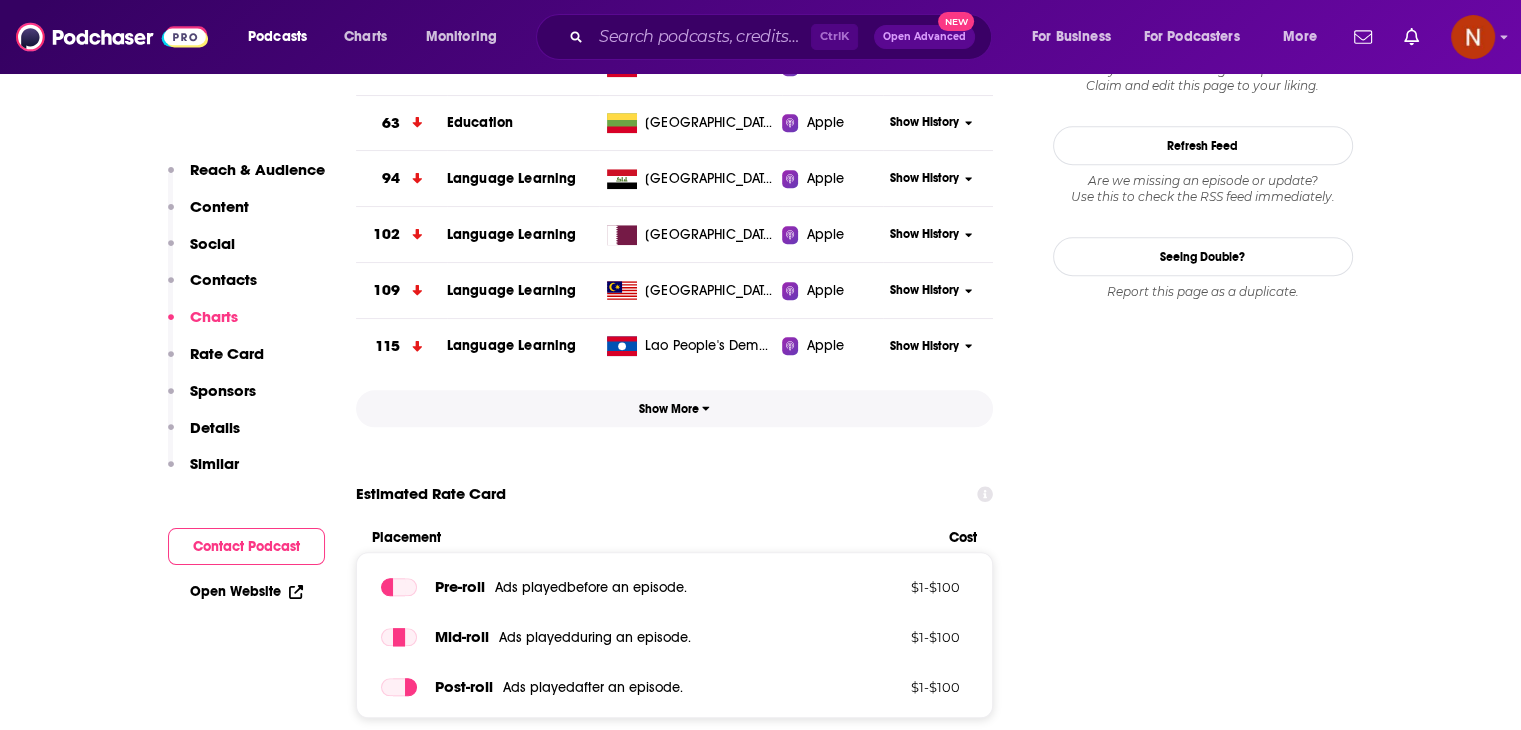 click on "Show More" at bounding box center [675, 408] 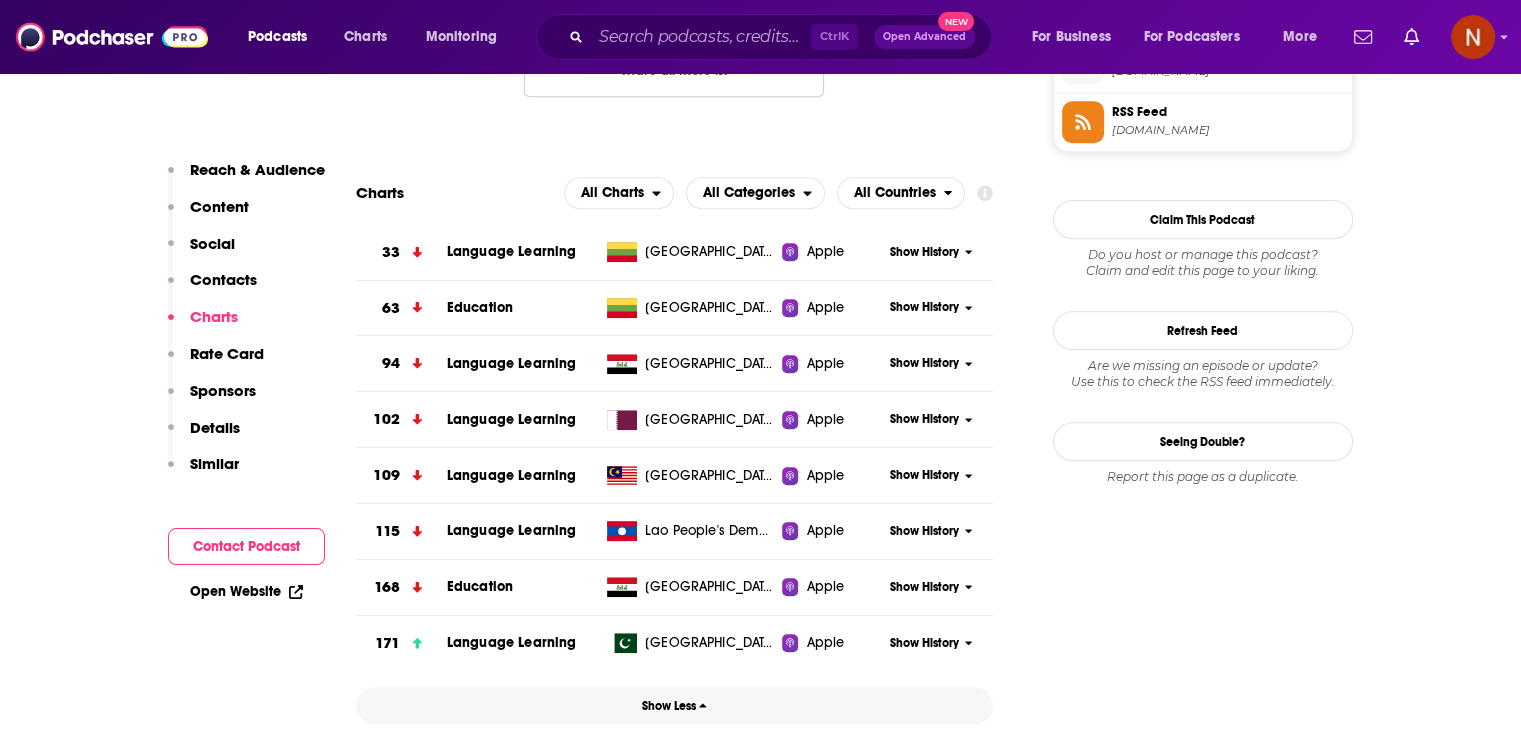 scroll, scrollTop: 1700, scrollLeft: 0, axis: vertical 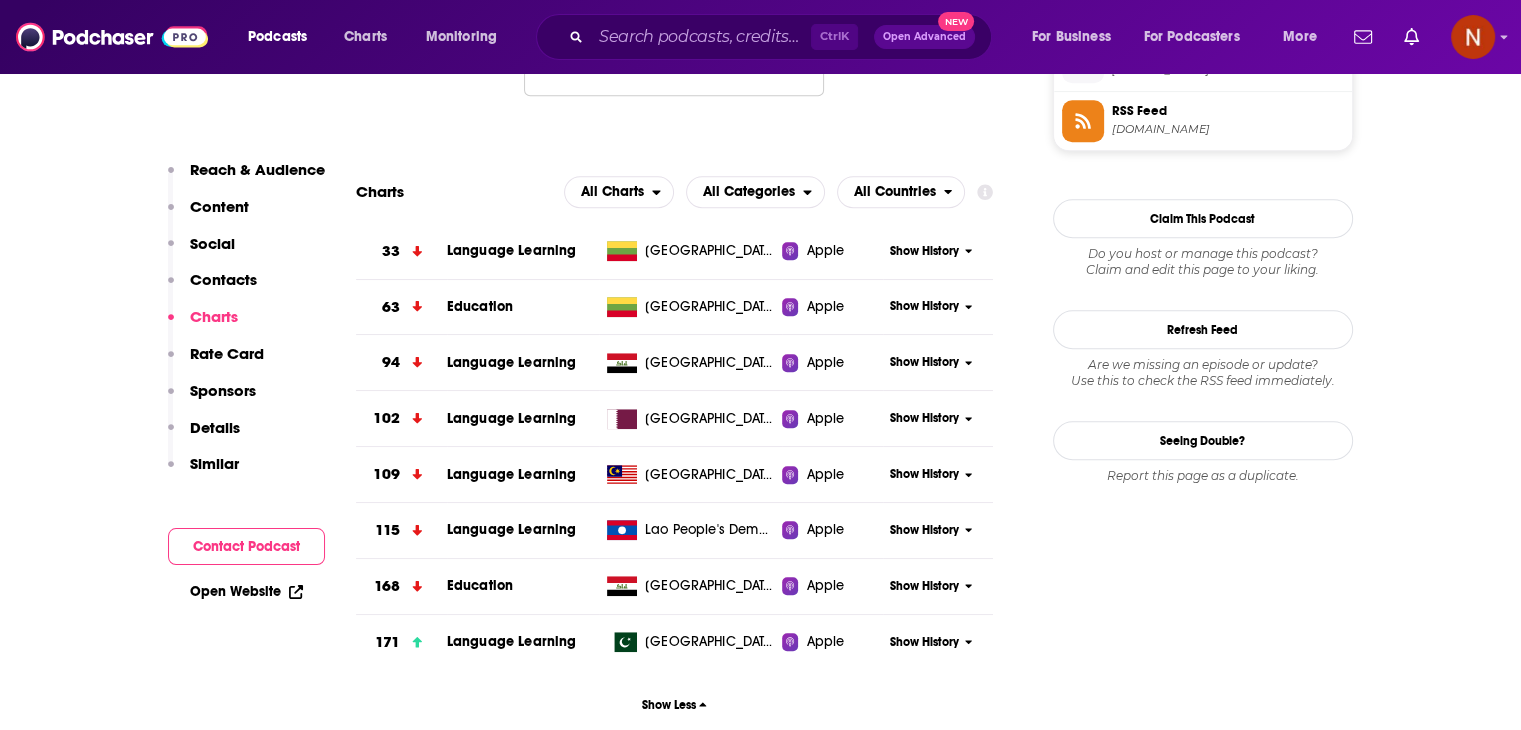 click on "Language Learning" at bounding box center (512, 250) 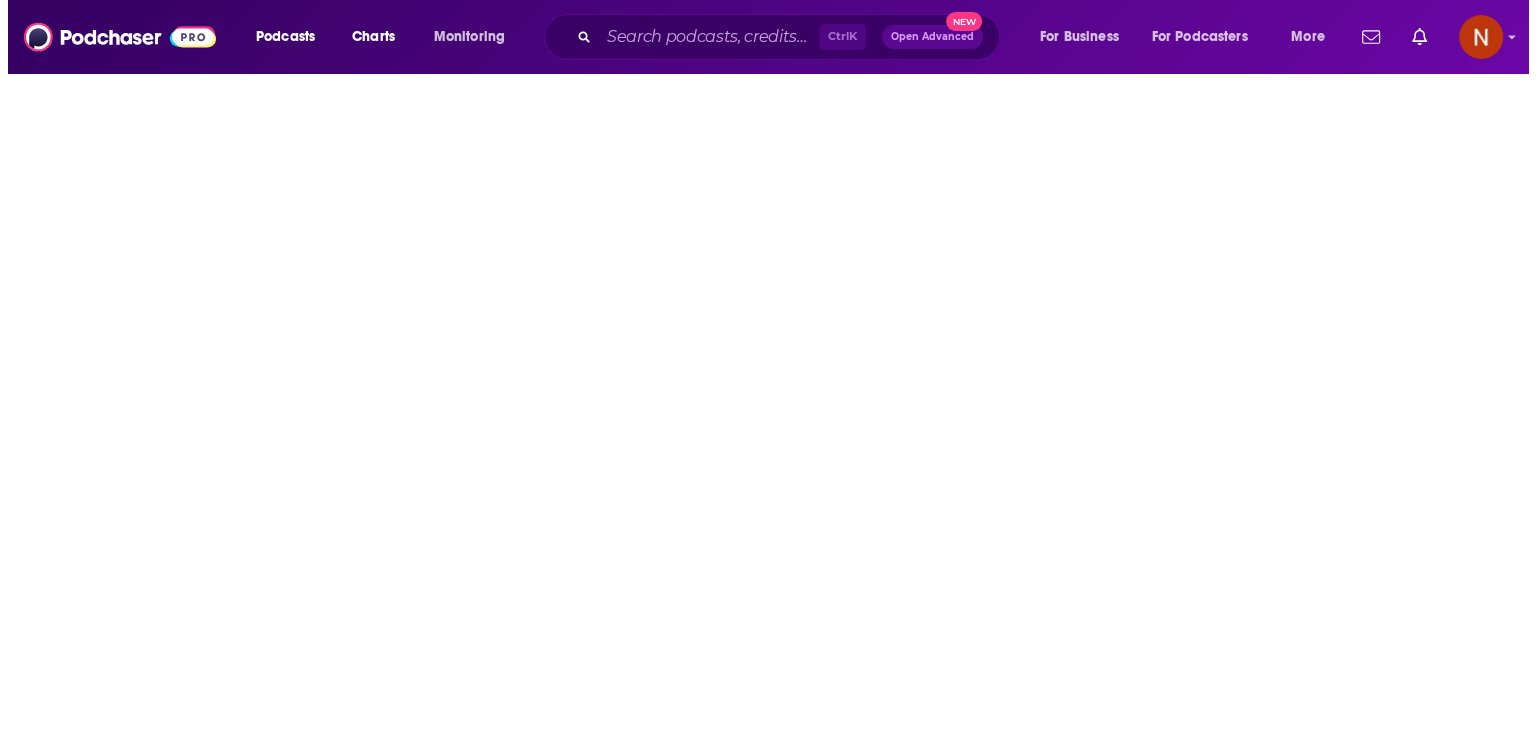 scroll, scrollTop: 0, scrollLeft: 0, axis: both 